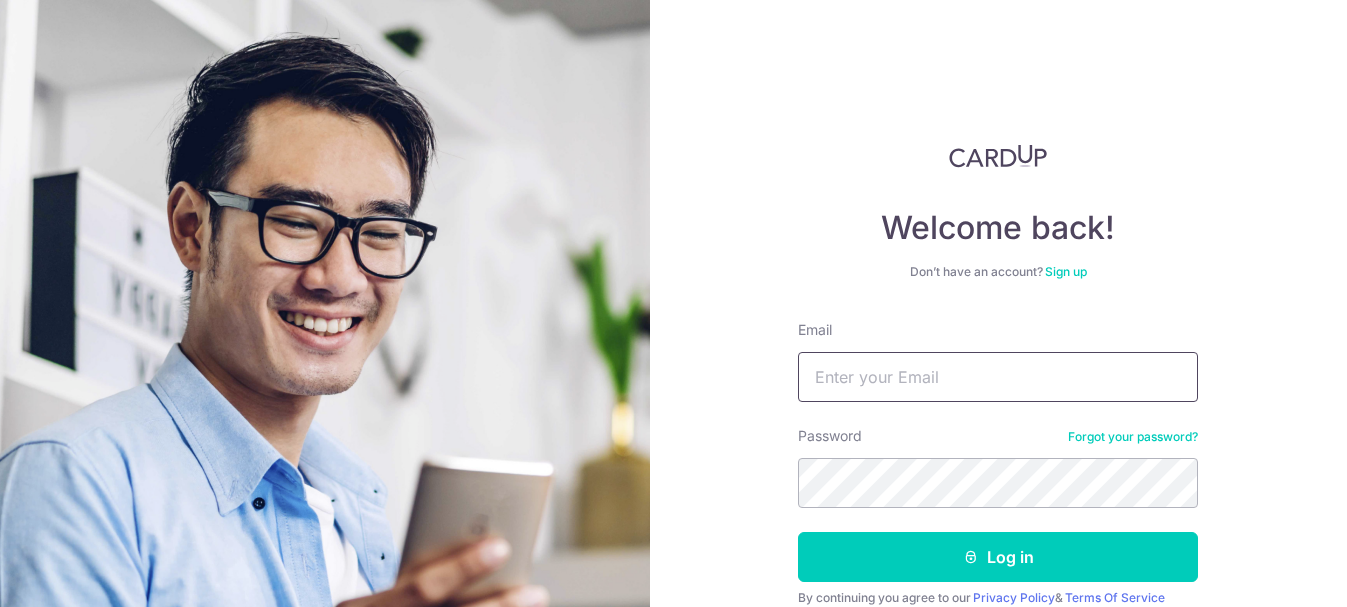 scroll, scrollTop: 0, scrollLeft: 0, axis: both 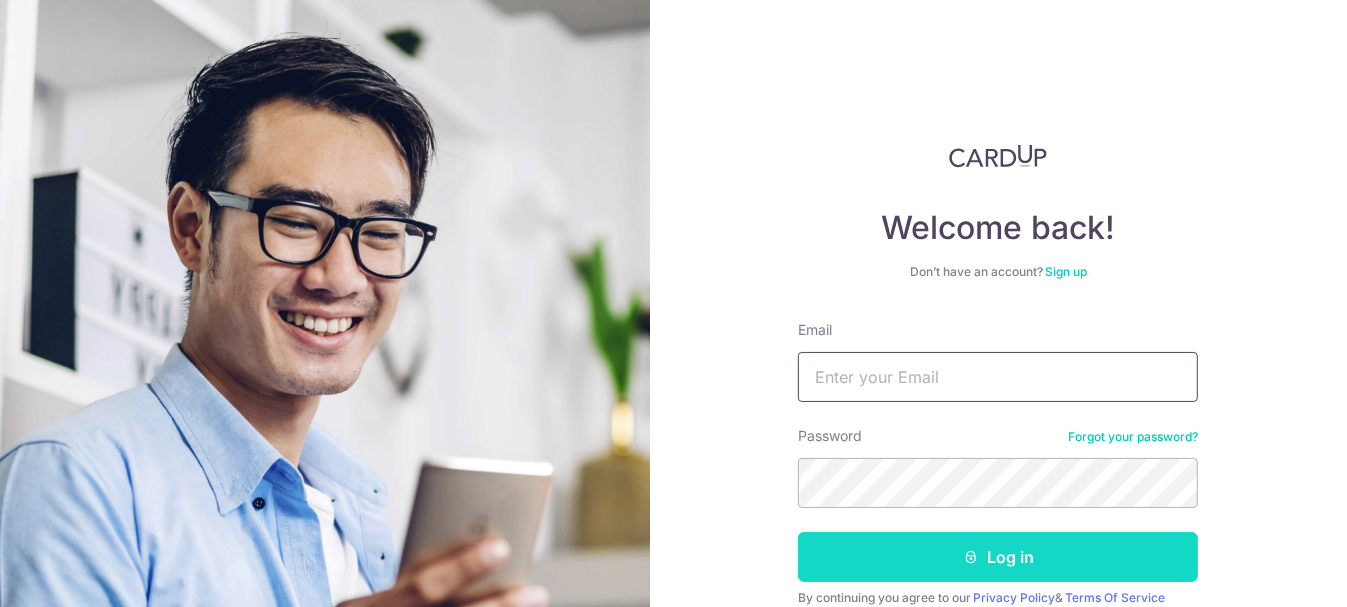 type on "Amytee13@gmail.com" 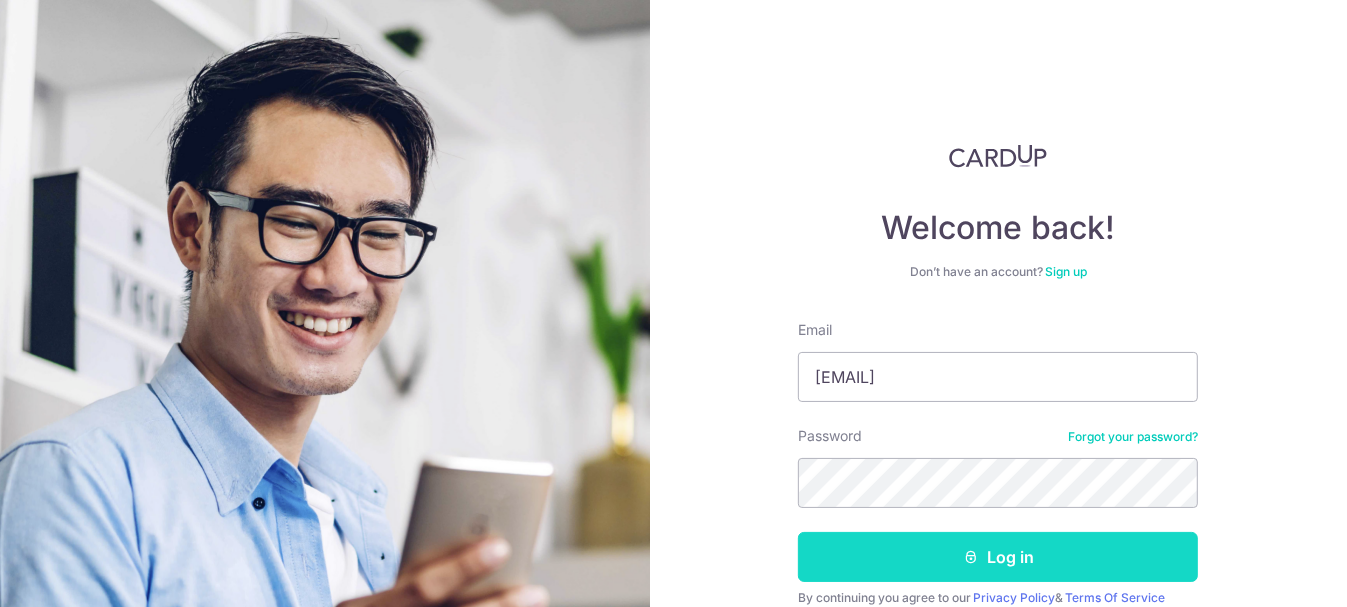 click on "Log in" at bounding box center [998, 557] 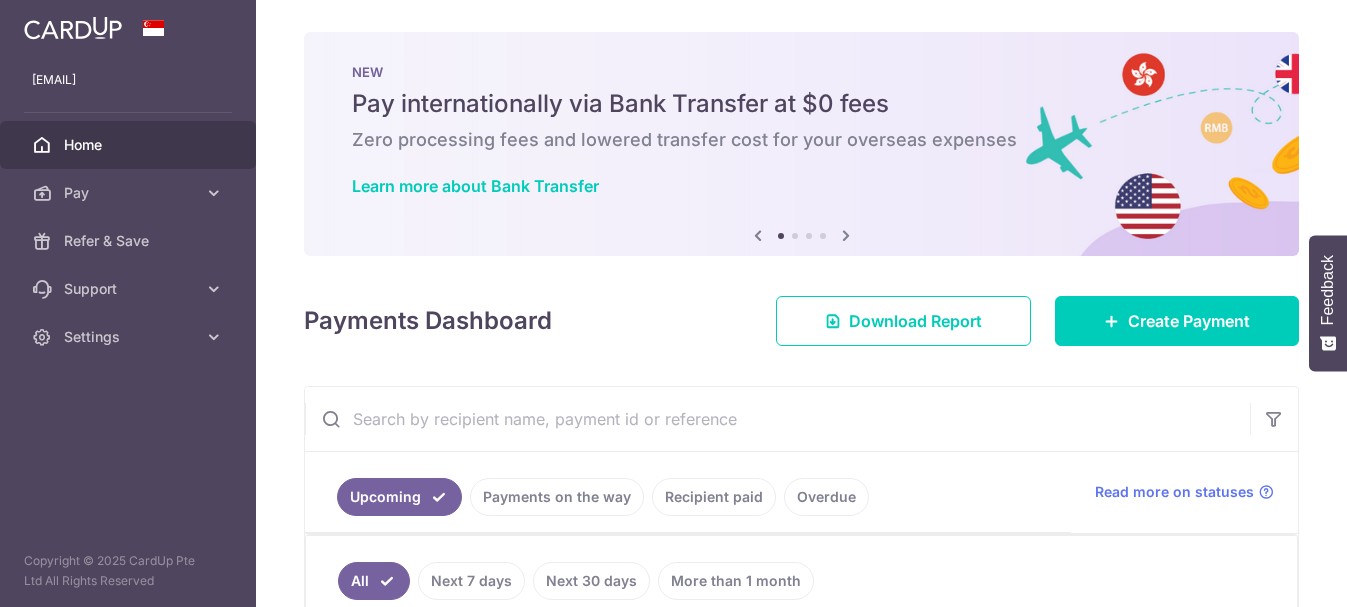 scroll, scrollTop: 0, scrollLeft: 0, axis: both 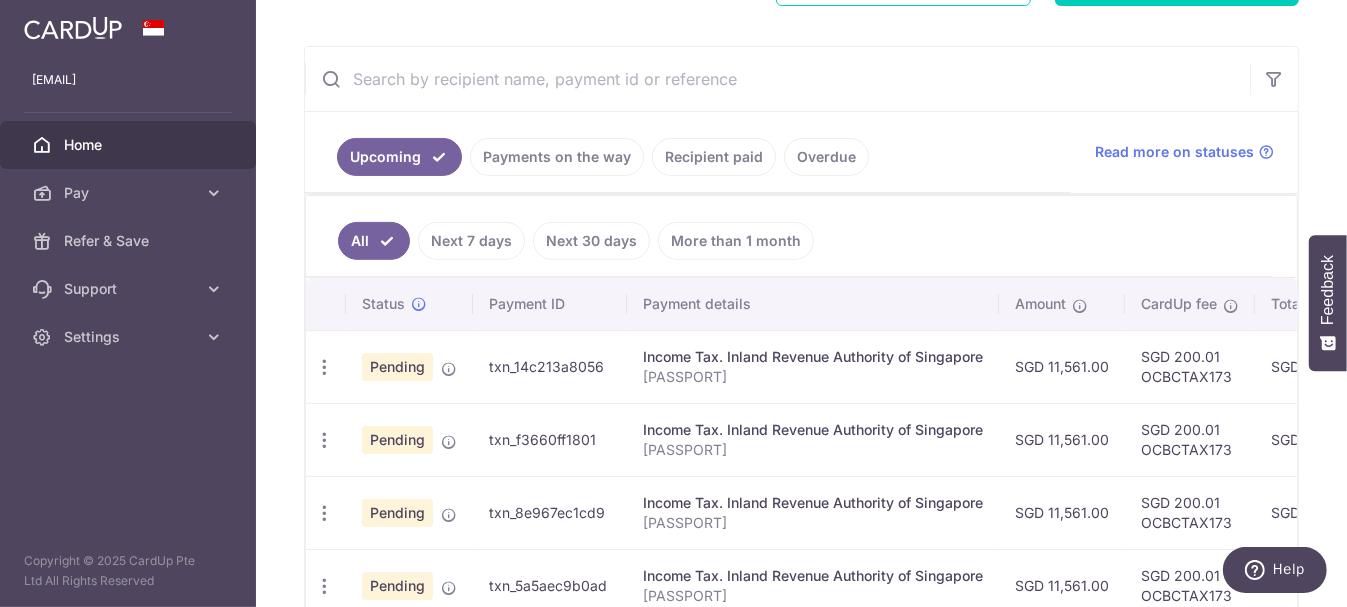 click on "Recipient paid" at bounding box center [714, 157] 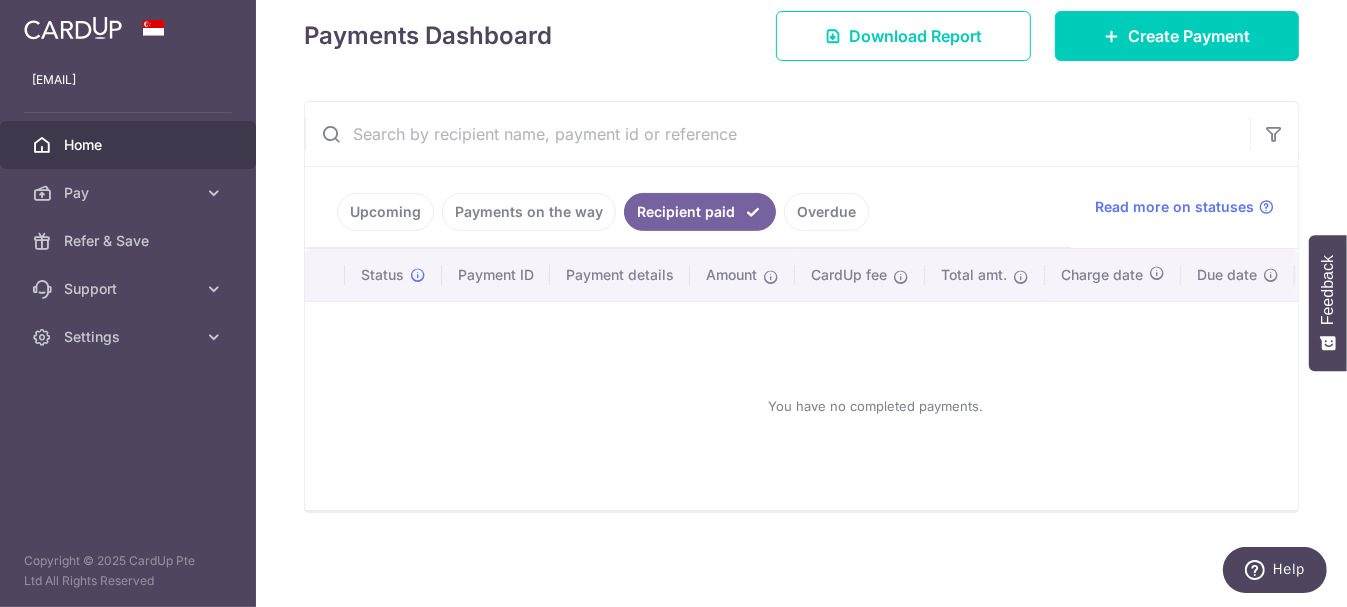 scroll, scrollTop: 291, scrollLeft: 0, axis: vertical 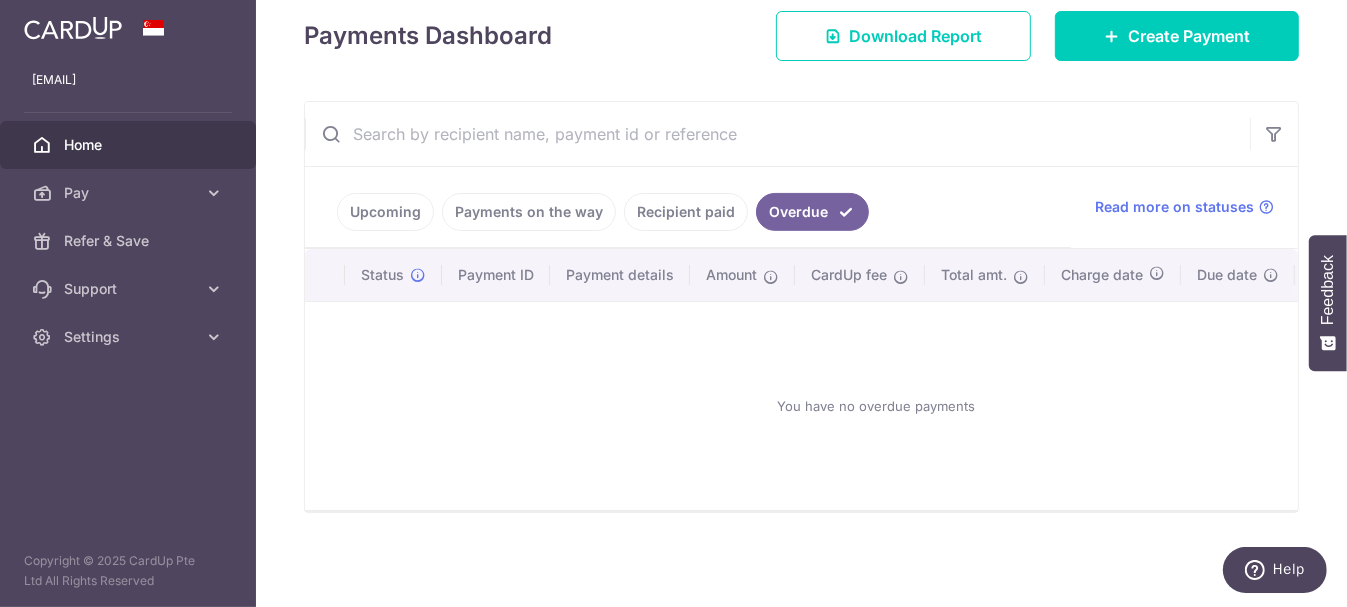 click on "Recipient paid" at bounding box center (686, 212) 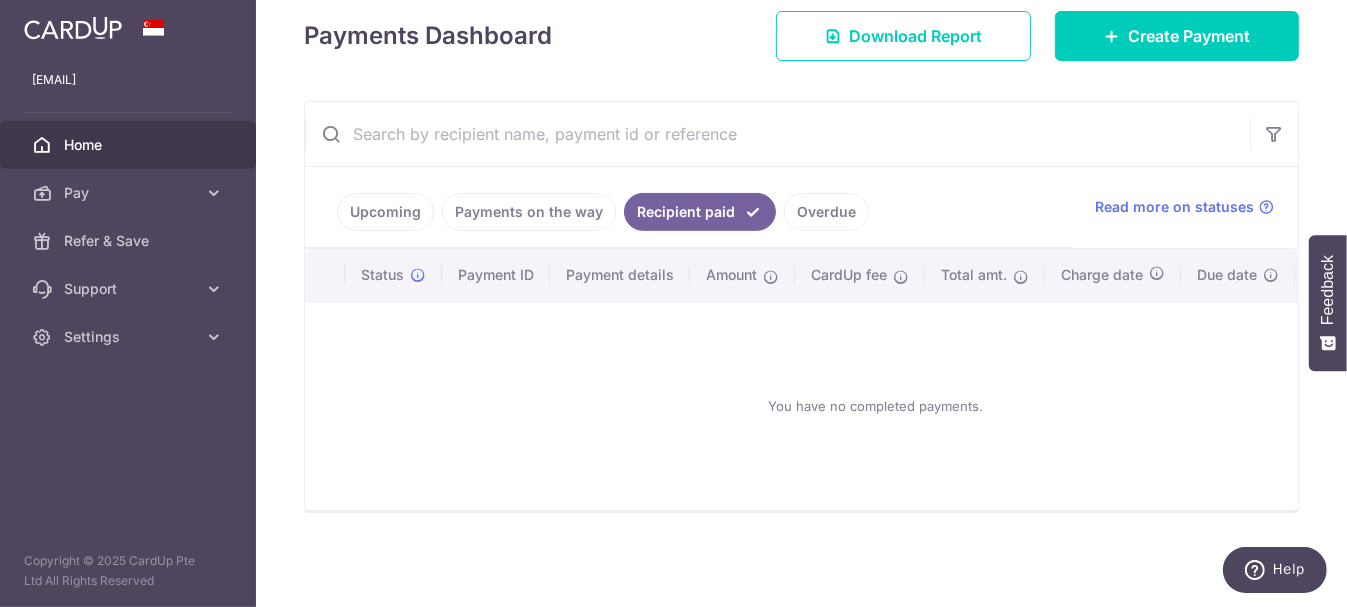click on "Upcoming" at bounding box center [385, 212] 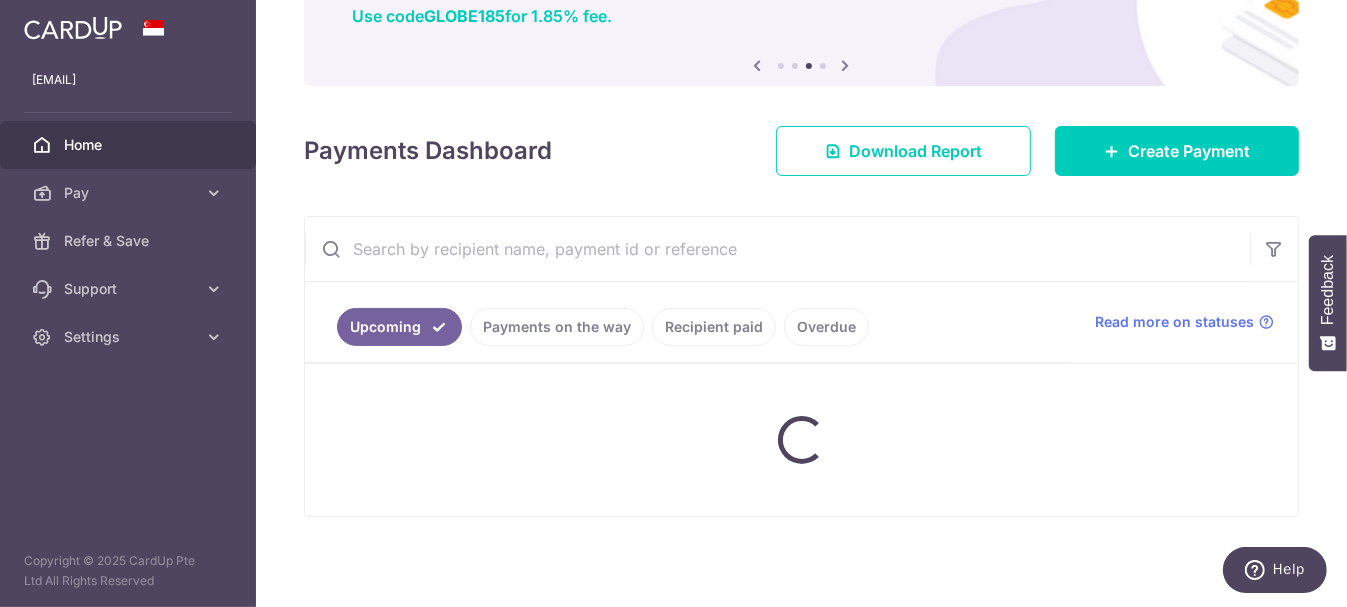 scroll, scrollTop: 340, scrollLeft: 0, axis: vertical 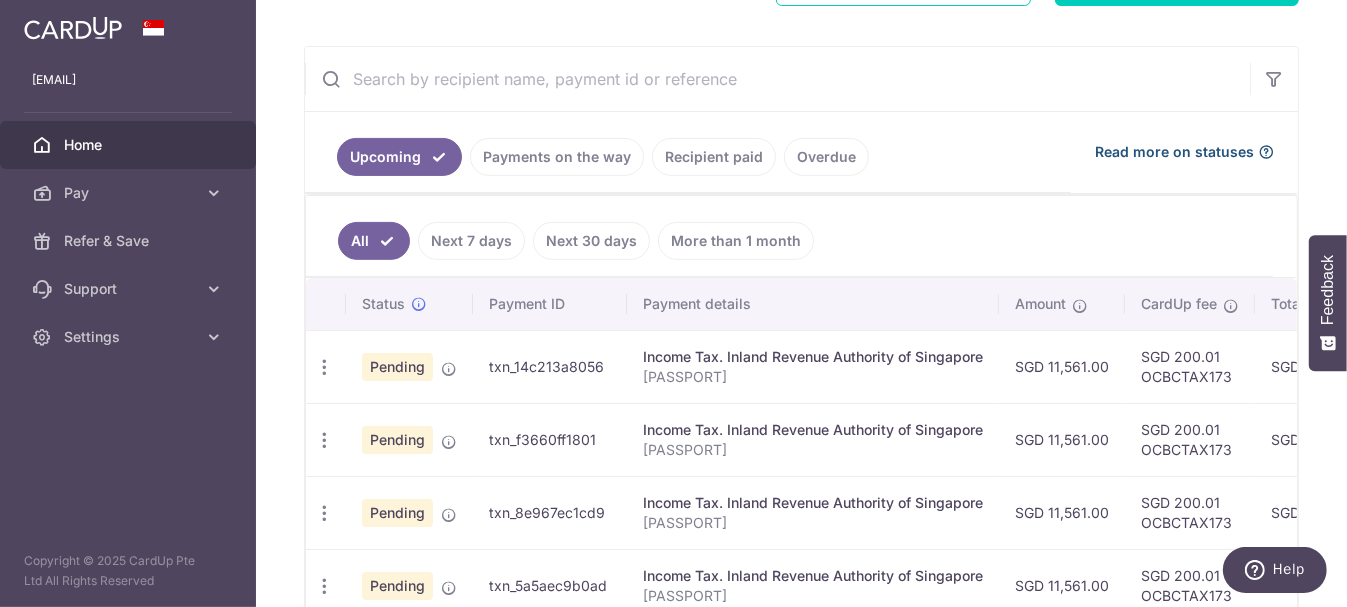 click on "Read more on statuses" at bounding box center (1174, 152) 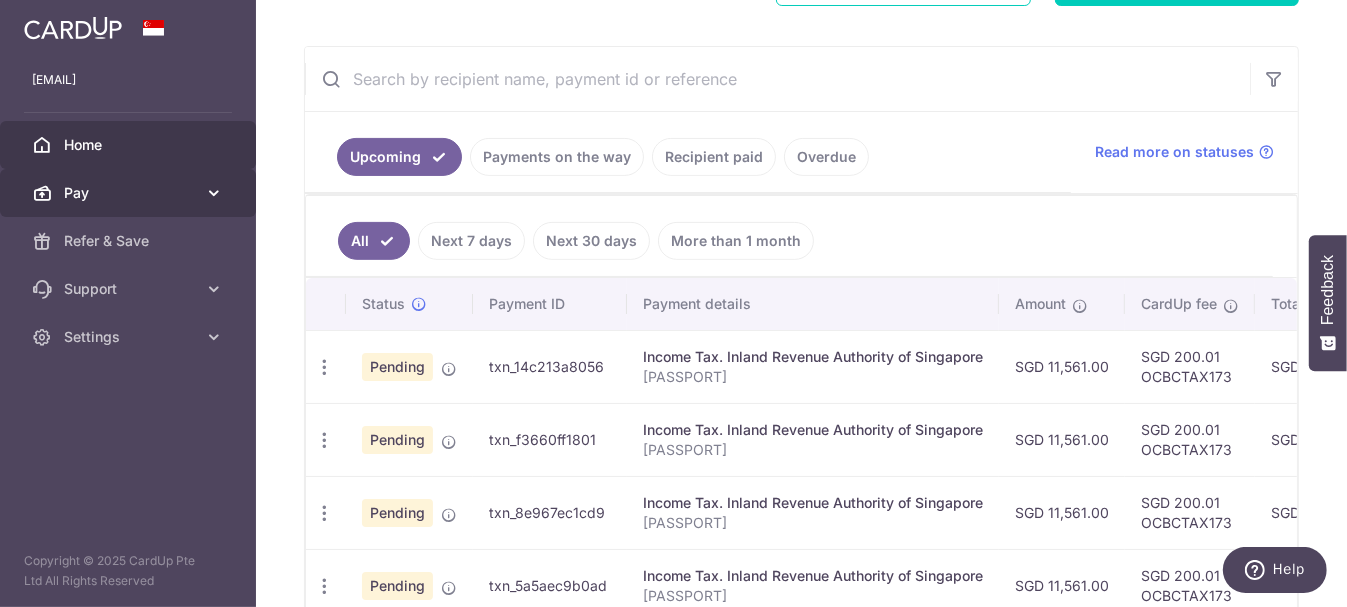 click on "Pay" at bounding box center (130, 193) 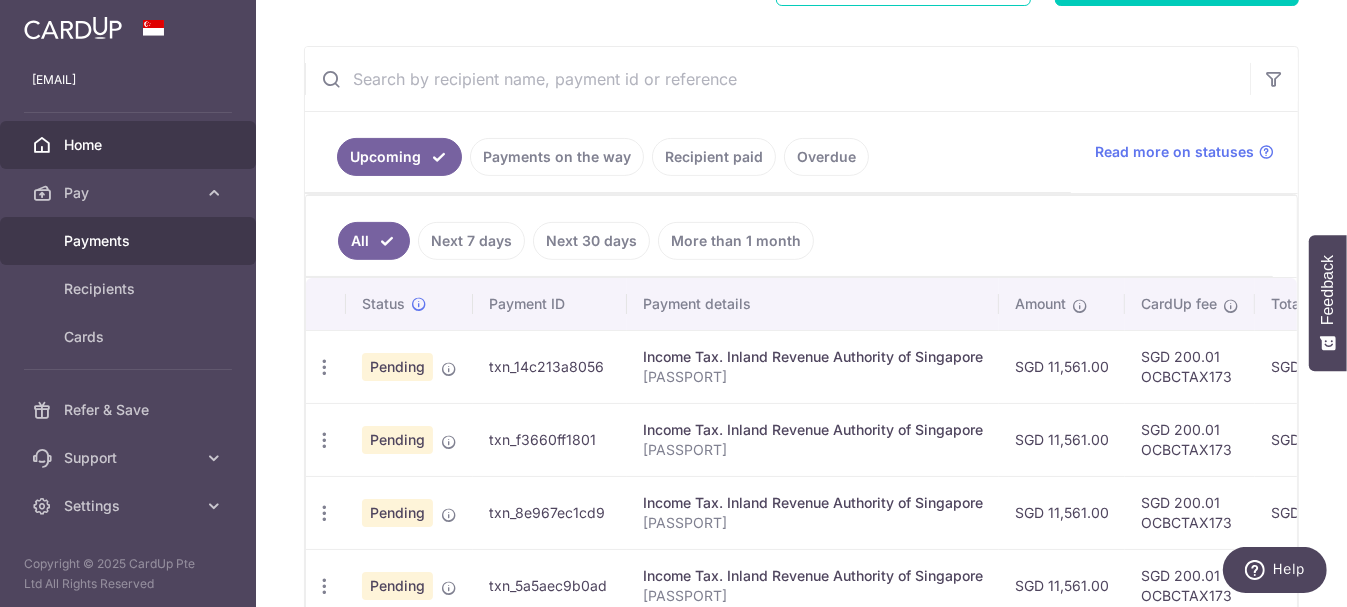 click on "Payments" at bounding box center (130, 241) 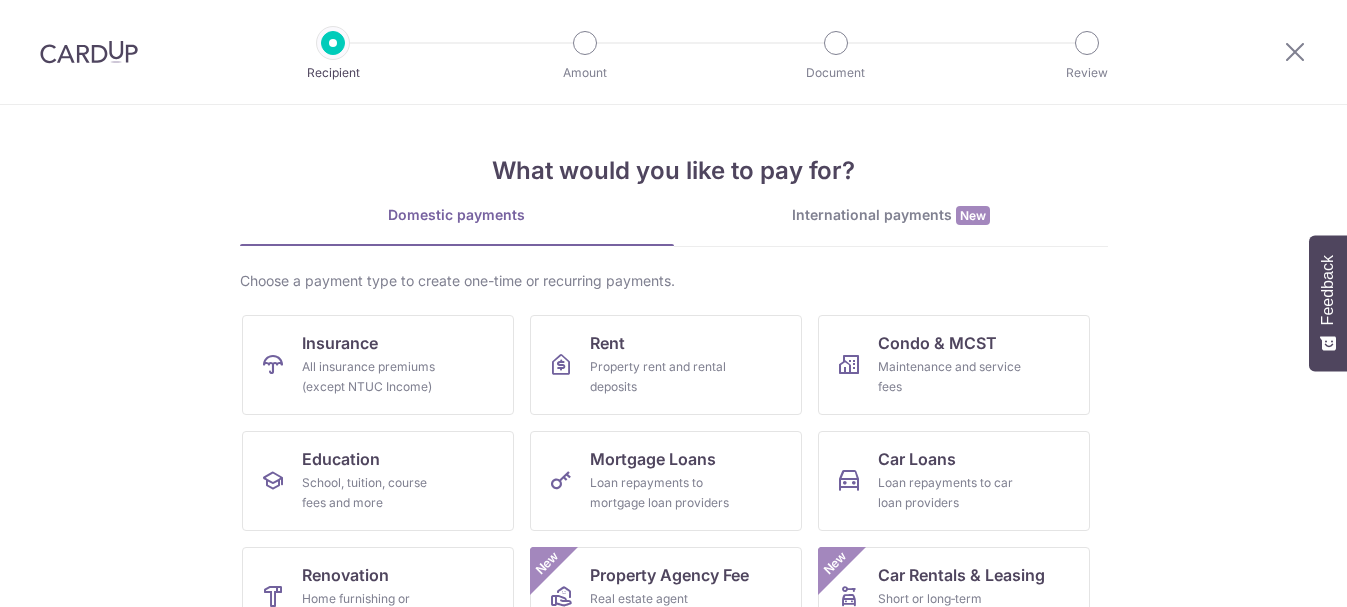 scroll, scrollTop: 0, scrollLeft: 0, axis: both 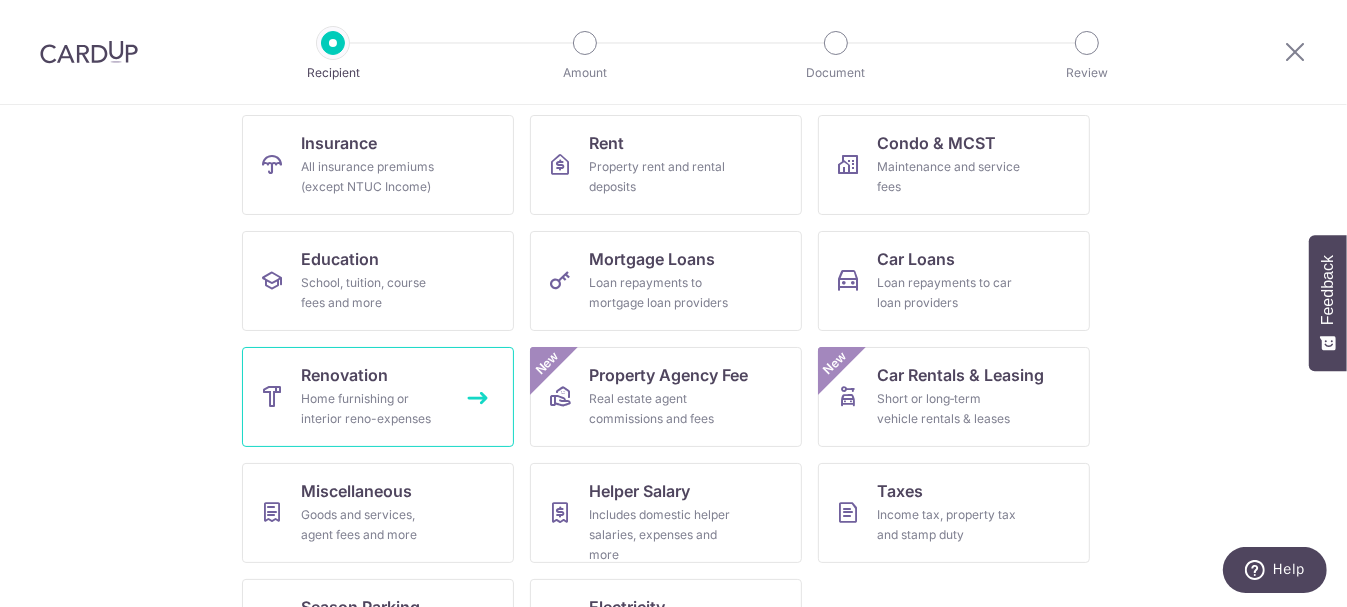 click on "Renovation" at bounding box center (345, 375) 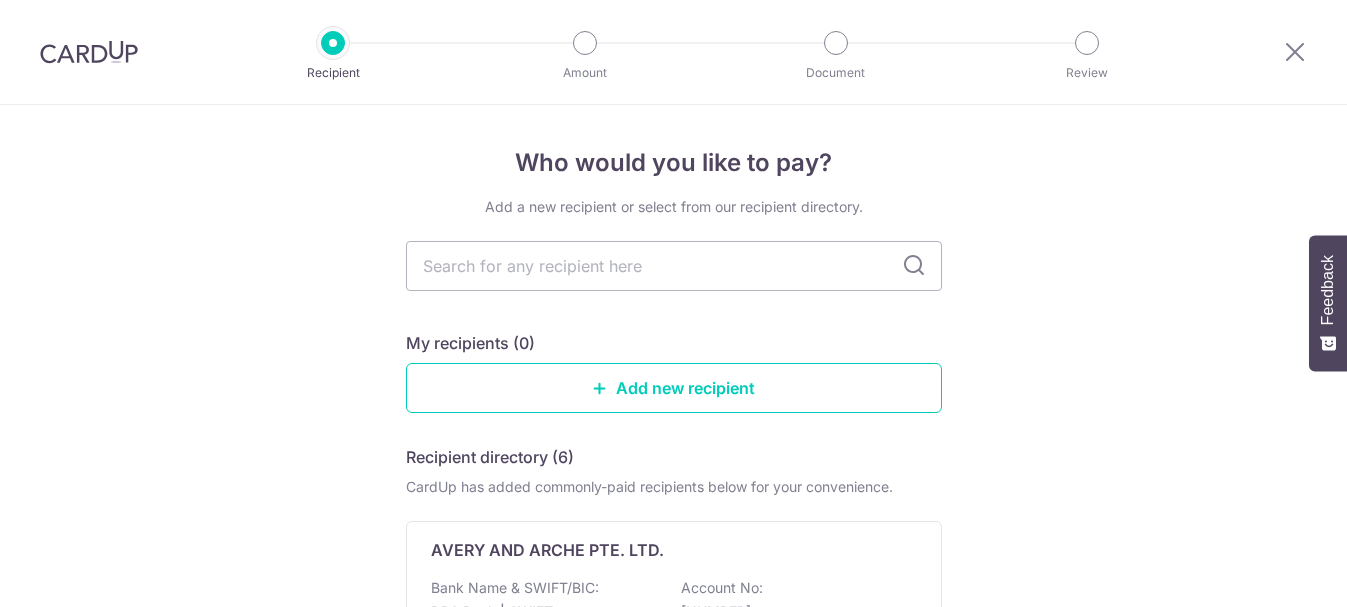 scroll, scrollTop: 0, scrollLeft: 0, axis: both 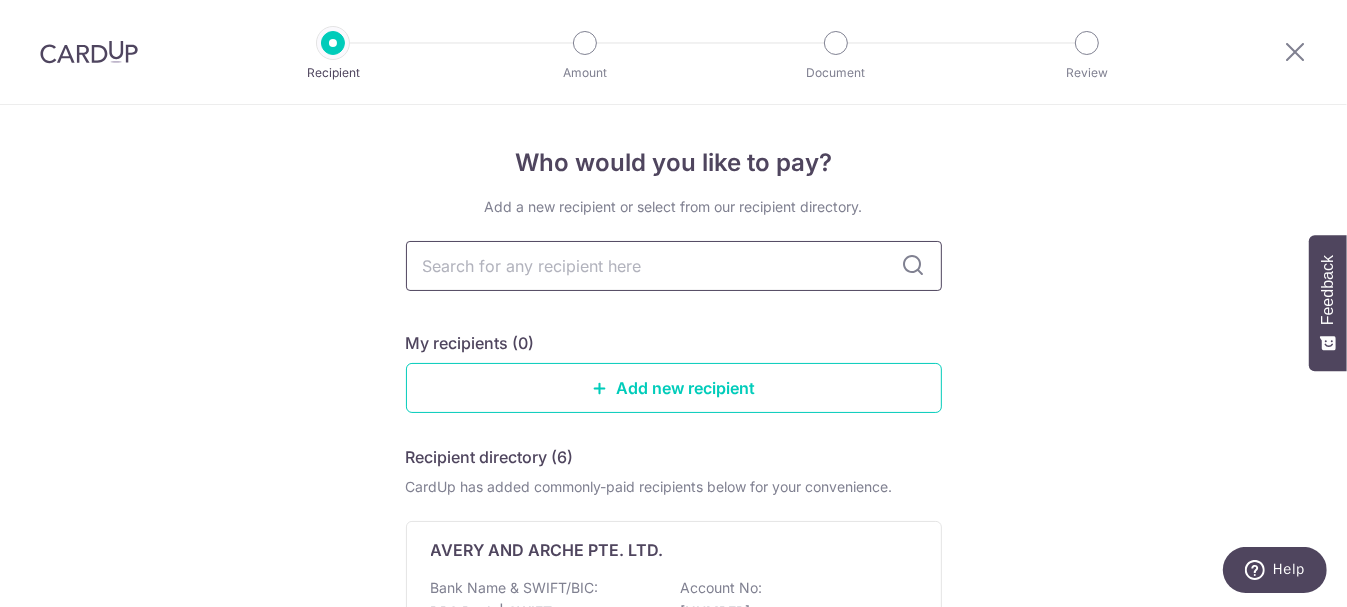 click at bounding box center [674, 266] 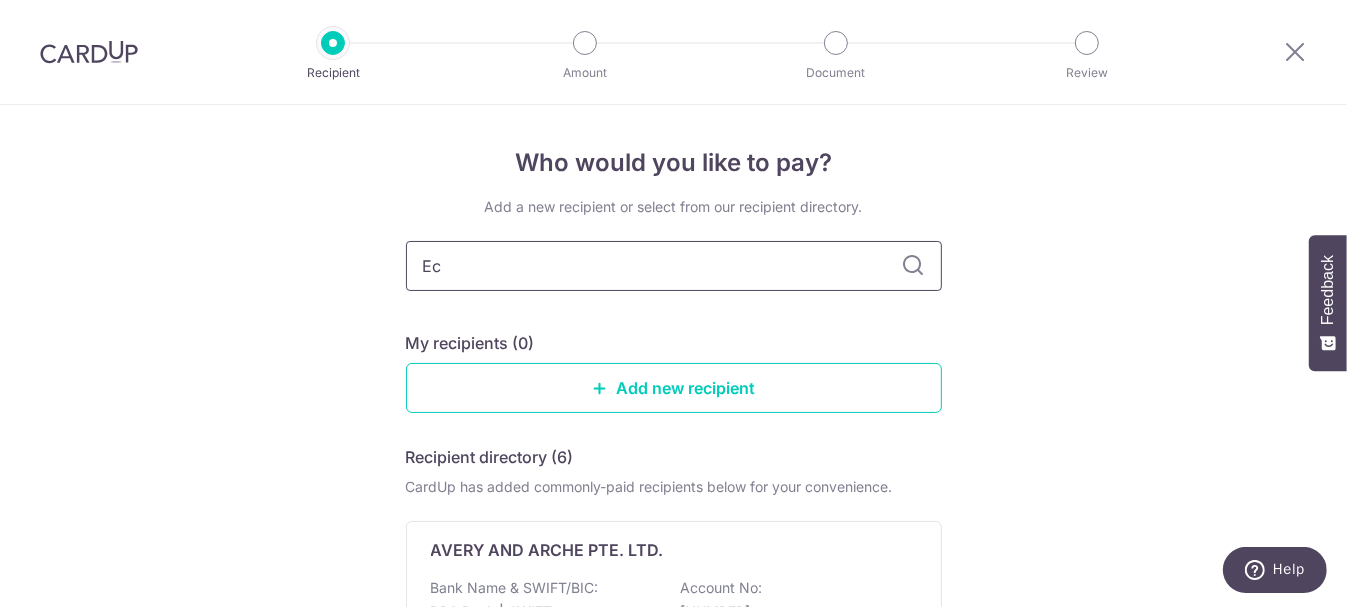 type on "Eco" 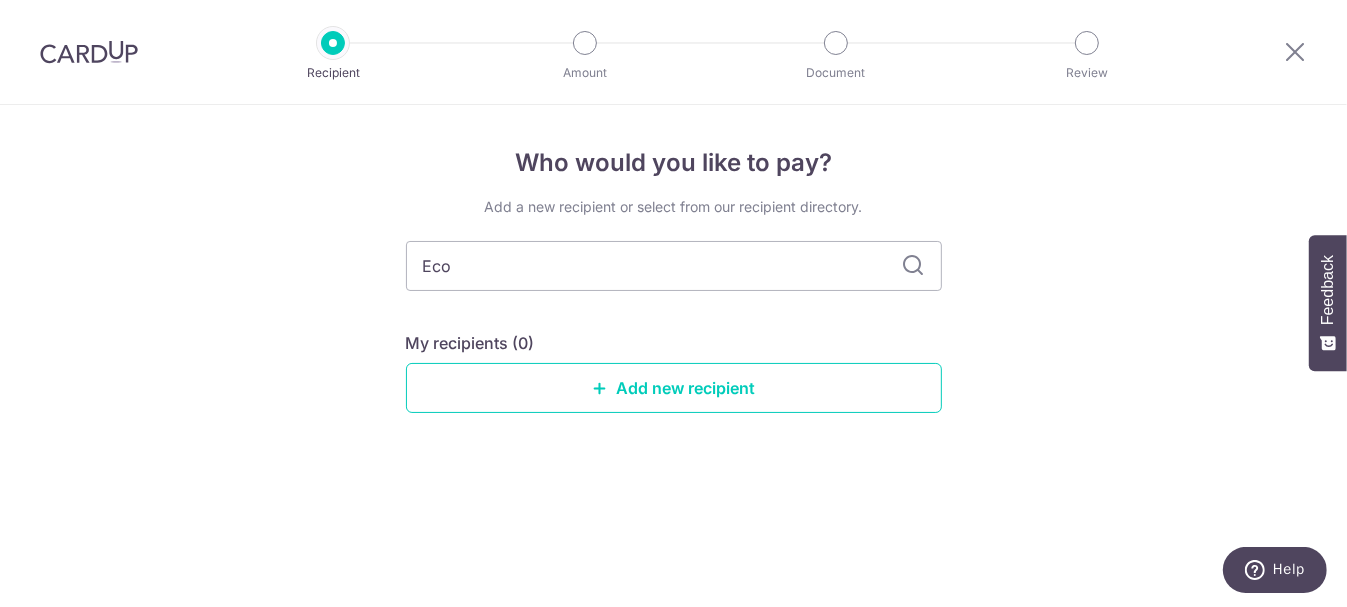 drag, startPoint x: 488, startPoint y: 277, endPoint x: 371, endPoint y: 277, distance: 117 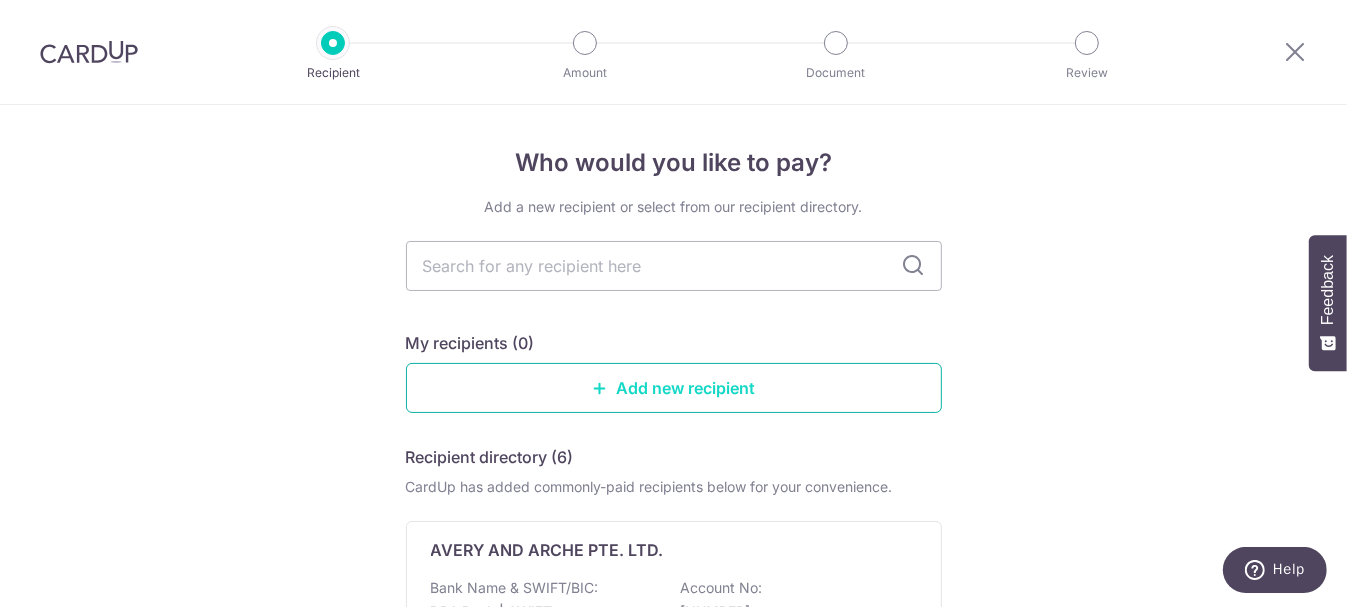 click on "Add new recipient" at bounding box center (674, 388) 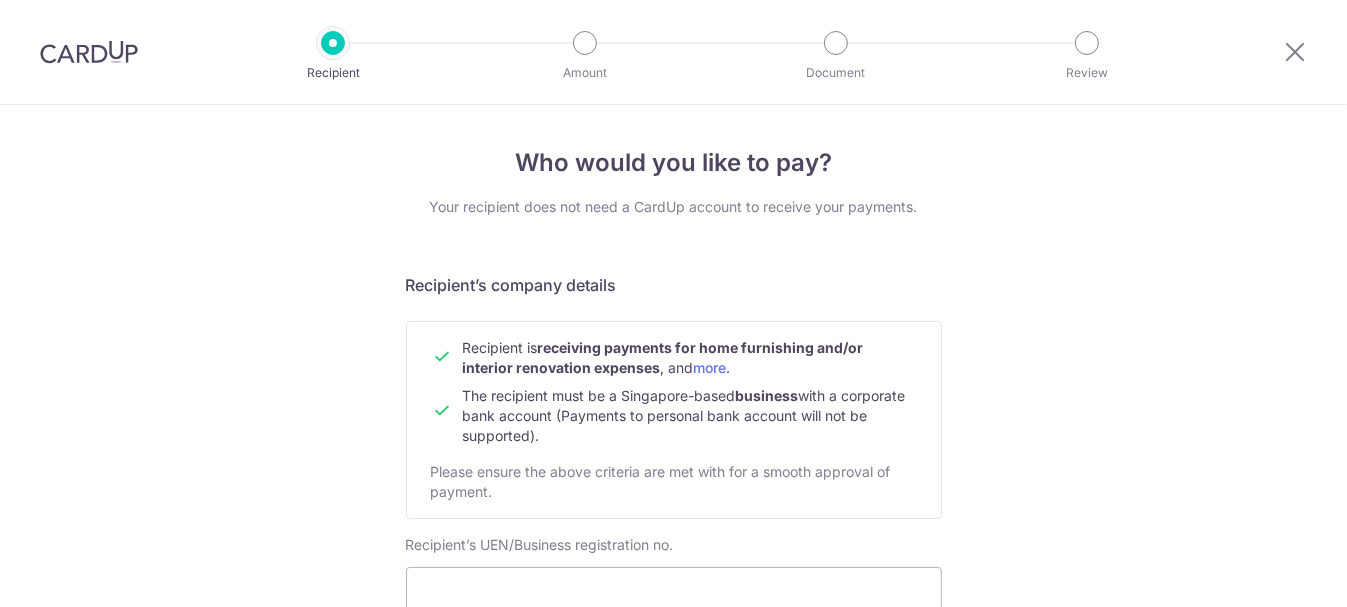 scroll, scrollTop: 0, scrollLeft: 0, axis: both 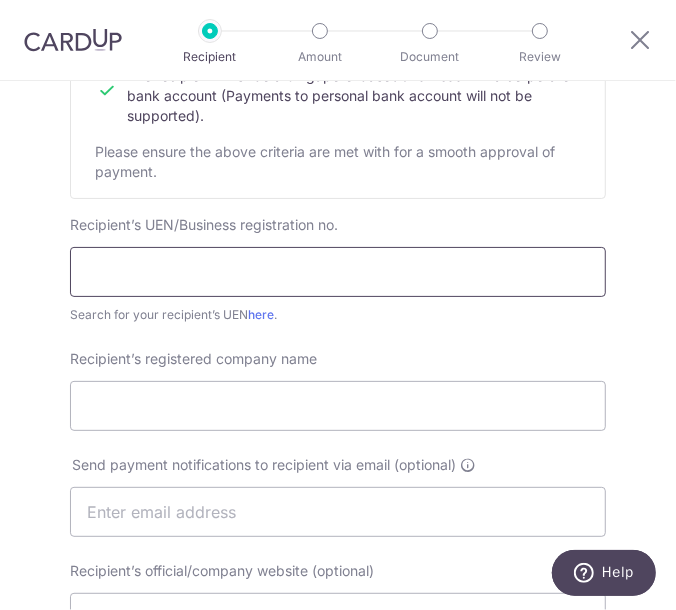 click at bounding box center [338, 272] 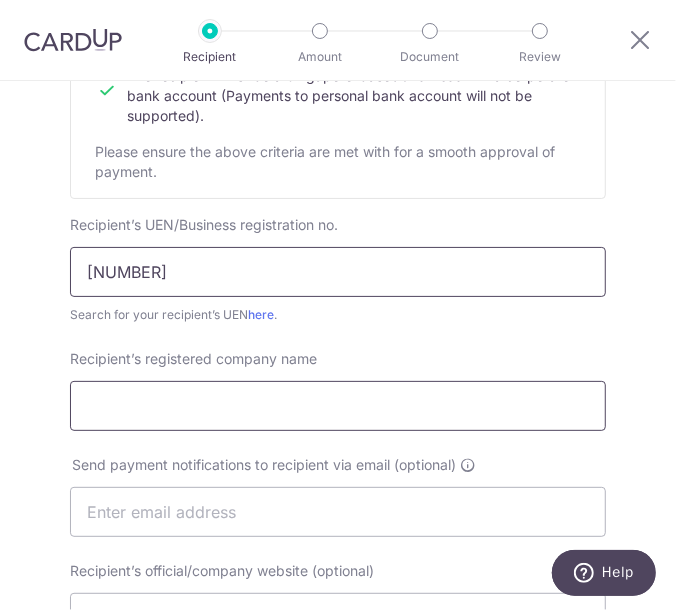 type on "[DRIVER_LICENSE]" 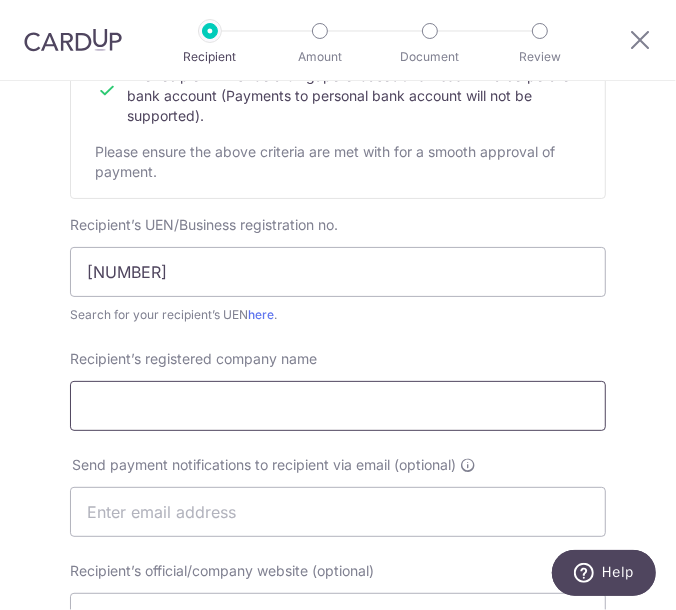 click on "Recipient’s registered company name" at bounding box center (338, 406) 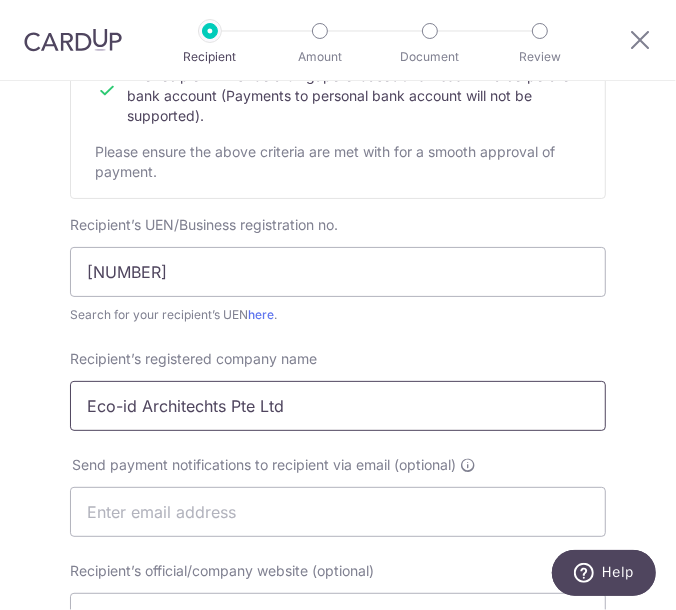 click on "Eco-id Architechts Pte Ltd" at bounding box center (338, 406) 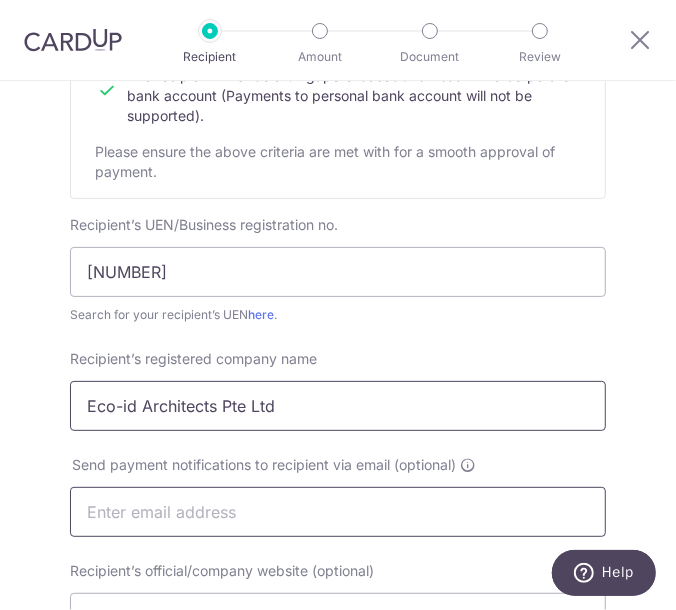 type on "Eco-id Architects Pte Ltd" 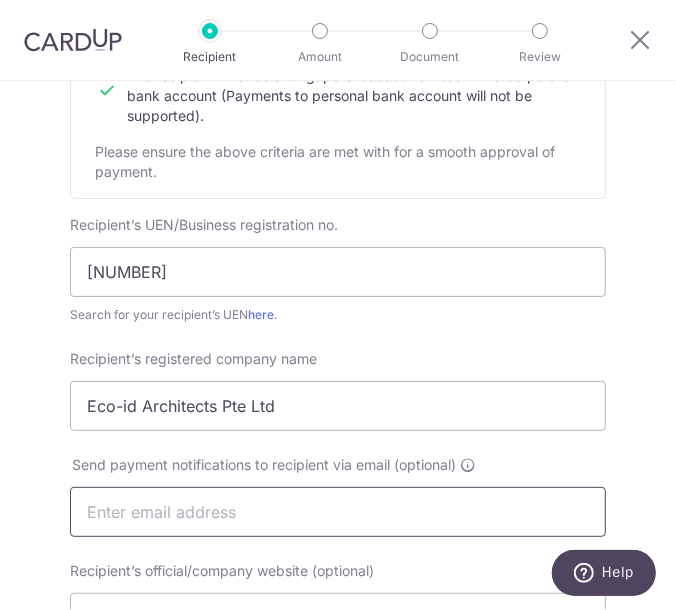 click at bounding box center (338, 512) 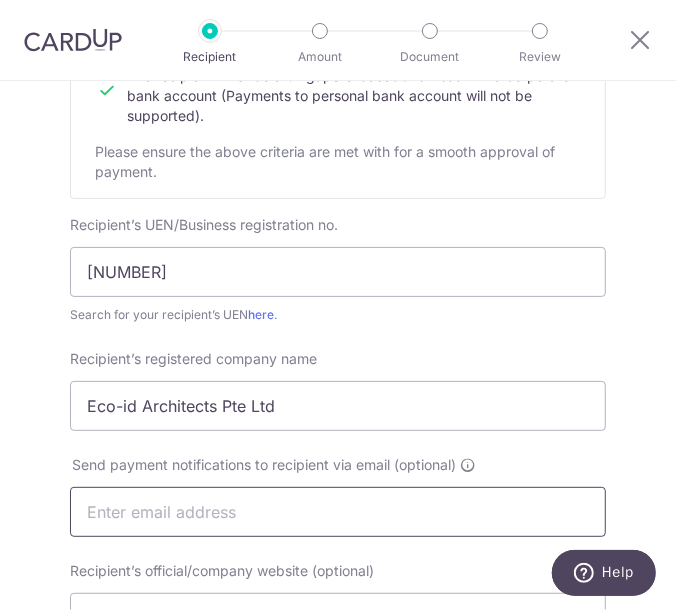 click at bounding box center [338, 512] 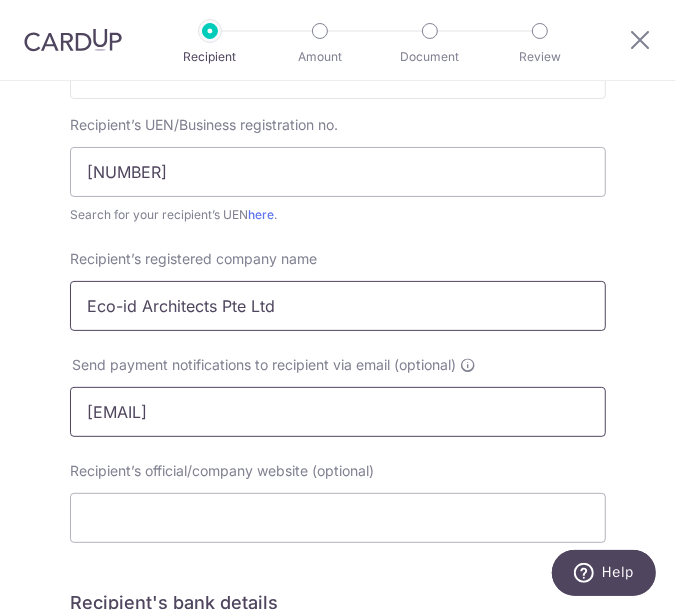 scroll, scrollTop: 499, scrollLeft: 0, axis: vertical 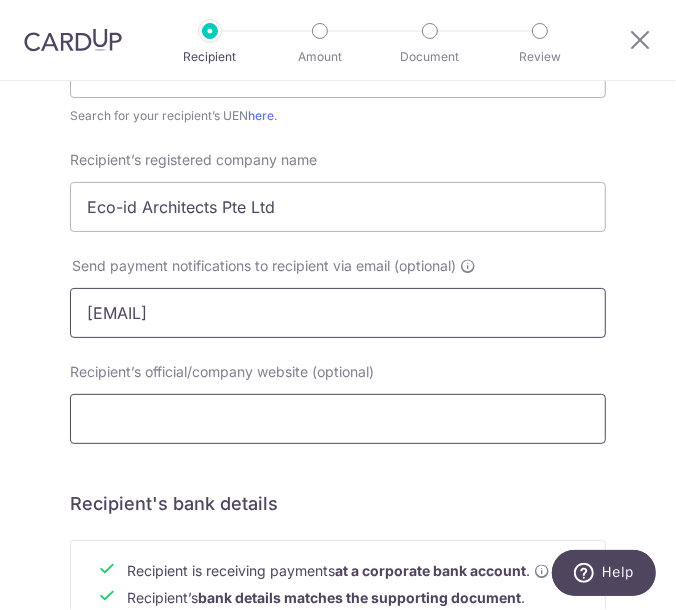 type on "eunice.koong@ecoid.com" 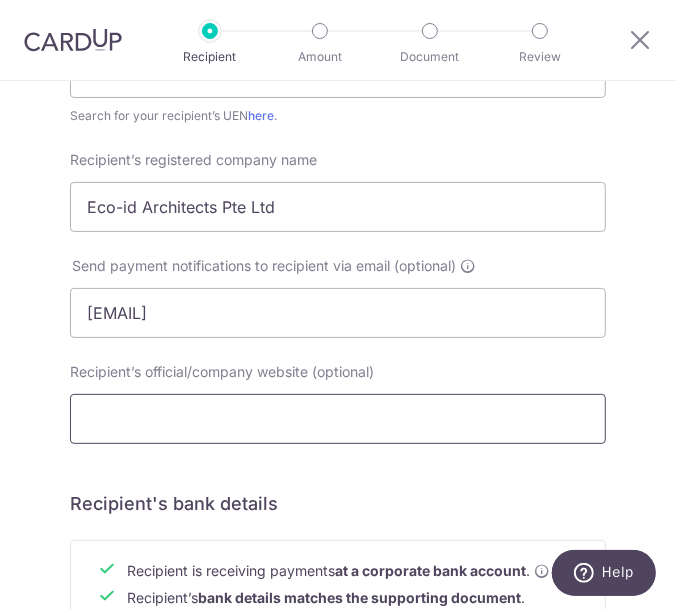 click on "Recipient’s official/company website (optional)" at bounding box center (338, 419) 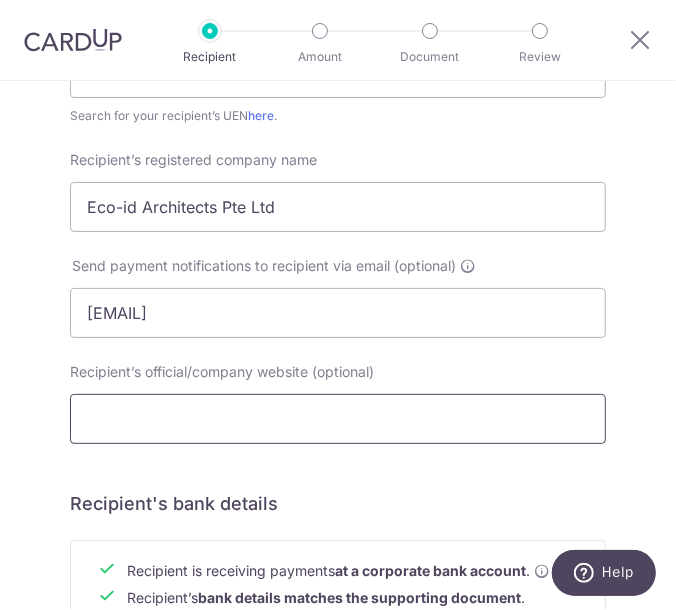click on "Recipient’s official/company website (optional)" at bounding box center (338, 419) 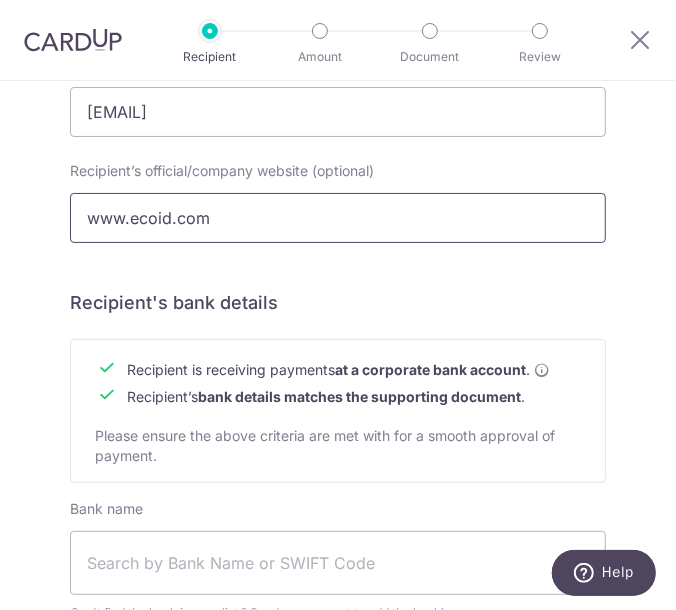 scroll, scrollTop: 800, scrollLeft: 0, axis: vertical 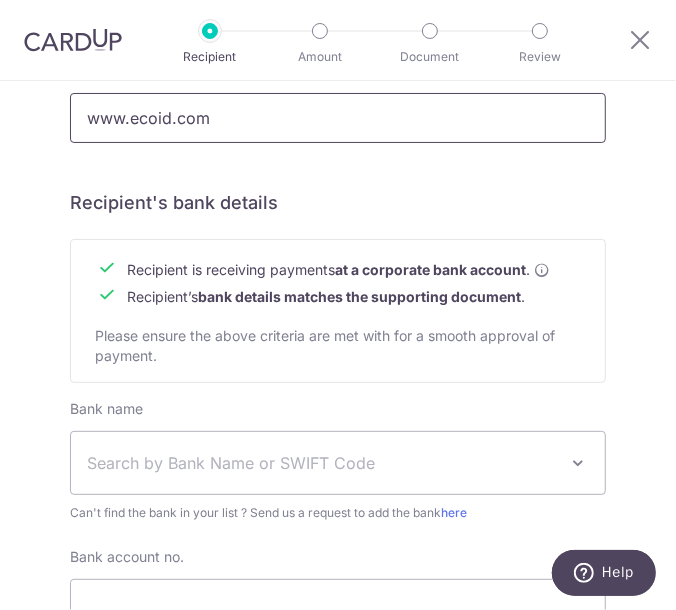 type on "www.ecoid.com" 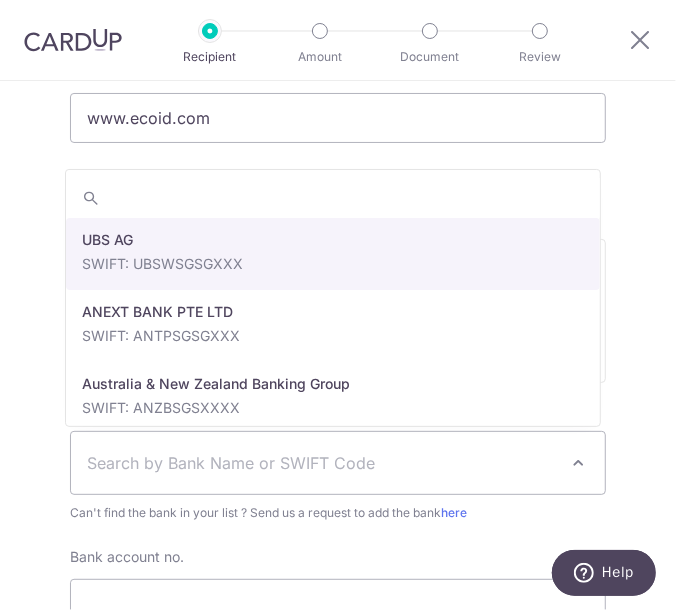 click on "Search by Bank Name or SWIFT Code" at bounding box center [338, 463] 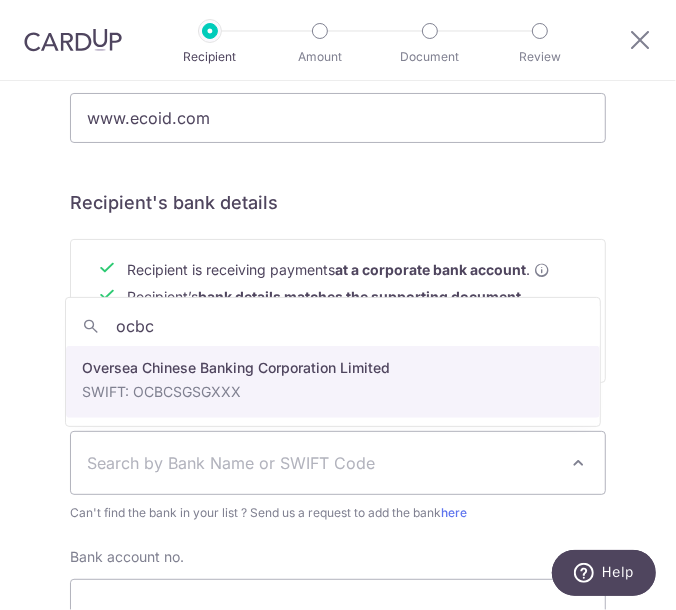 type on "ocbc" 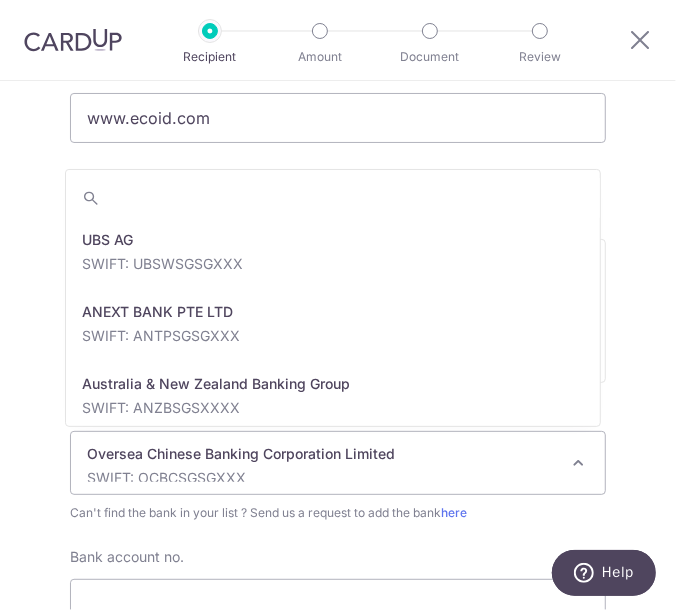 click on "Oversea Chinese Banking Corporation Limited" at bounding box center (322, 454) 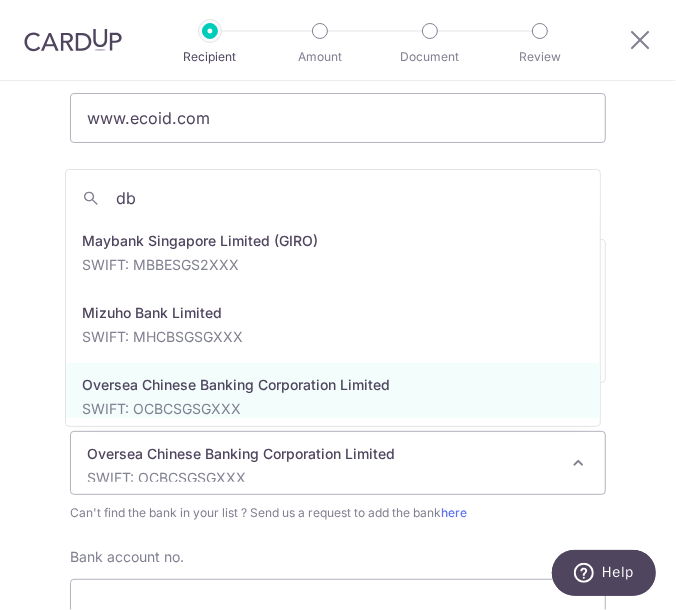 scroll, scrollTop: 0, scrollLeft: 0, axis: both 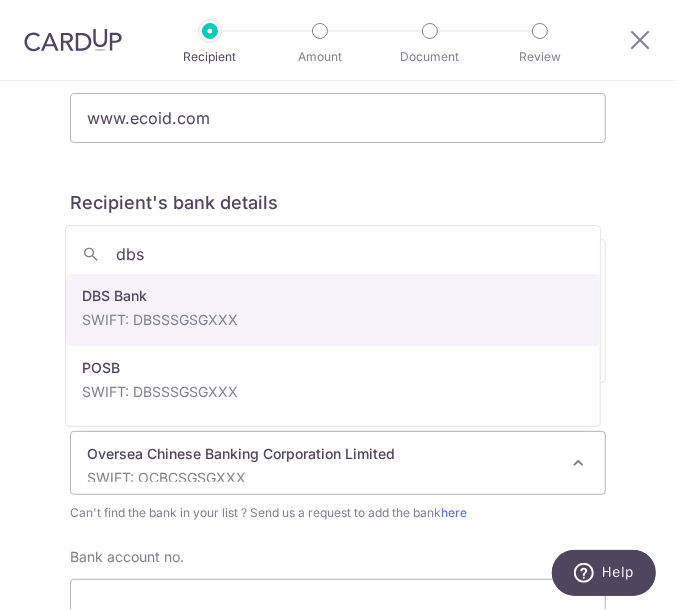 type on "dbs" 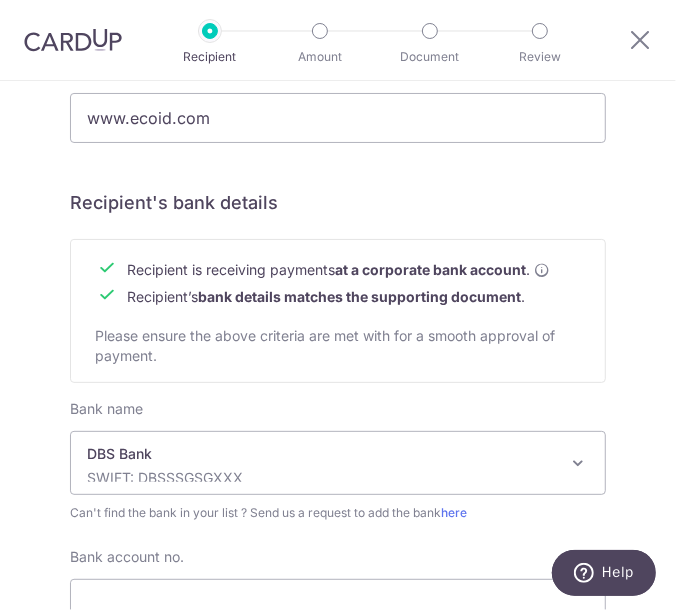 scroll, scrollTop: 899, scrollLeft: 0, axis: vertical 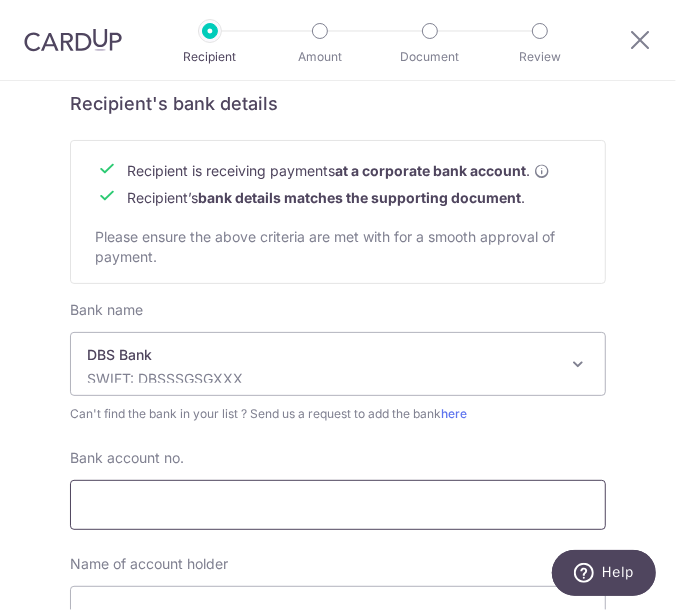 click on "Bank account no." at bounding box center [338, 505] 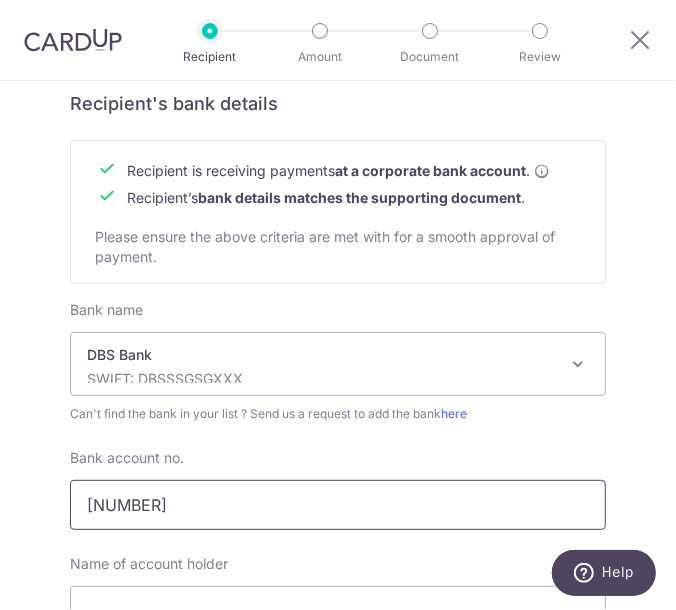scroll, scrollTop: 1082, scrollLeft: 0, axis: vertical 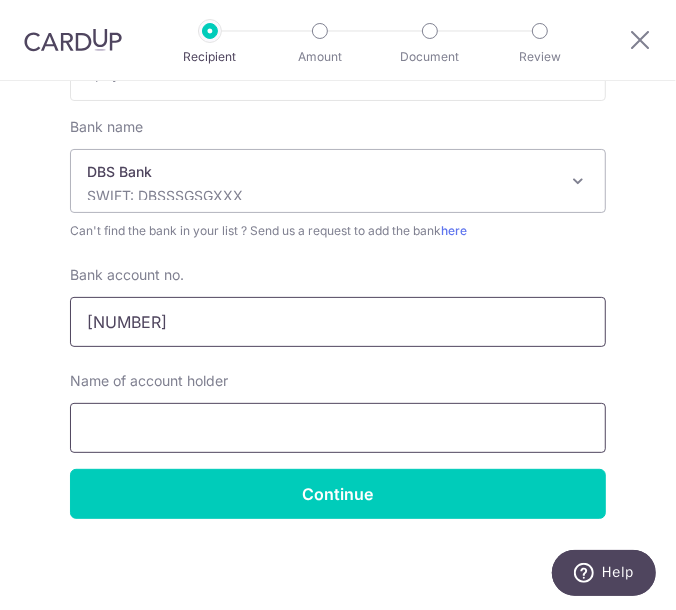 type on "009-011566-8" 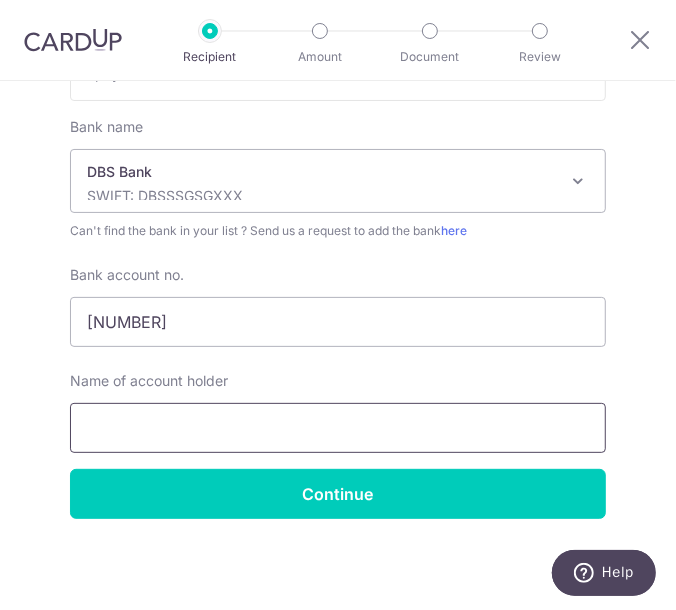 click at bounding box center (338, 428) 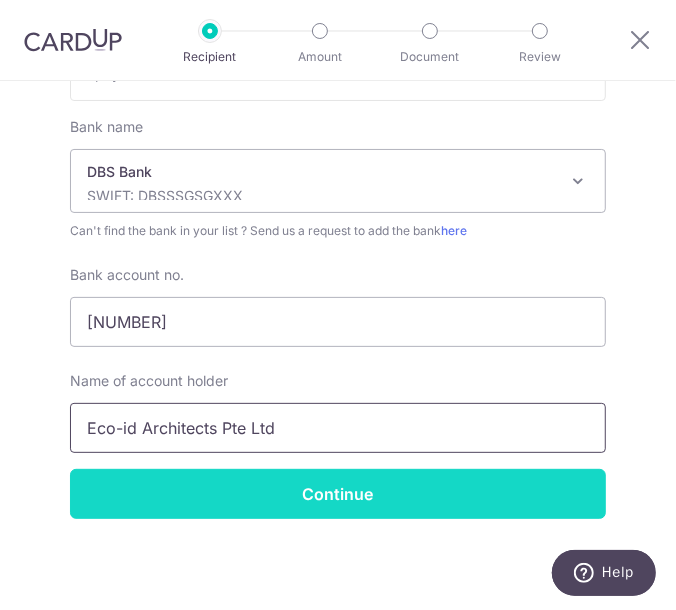 type on "Eco-id Architects Pte Ltd" 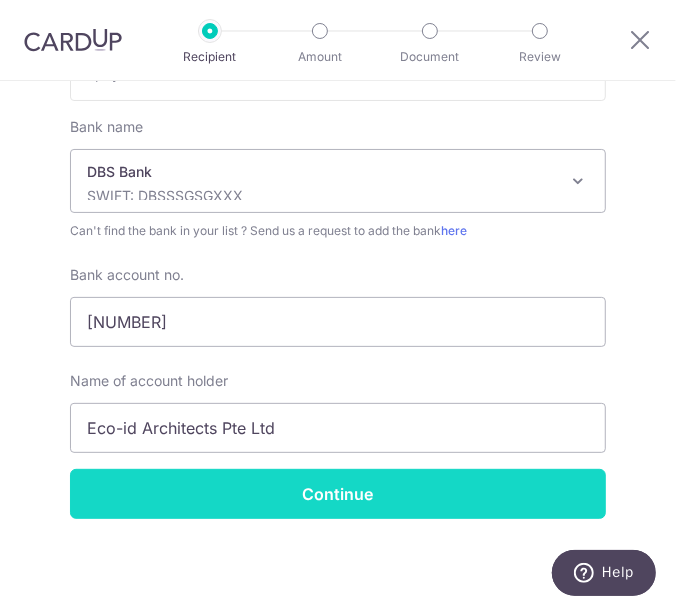 click on "Continue" at bounding box center [338, 494] 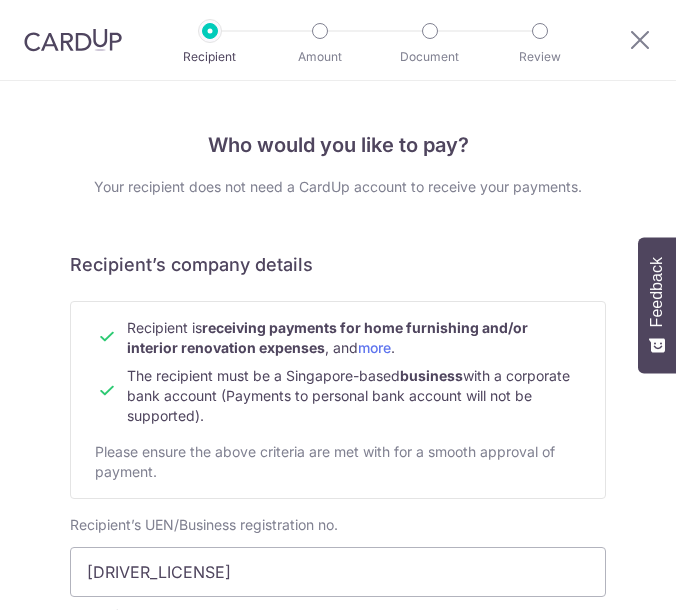 scroll, scrollTop: 0, scrollLeft: 0, axis: both 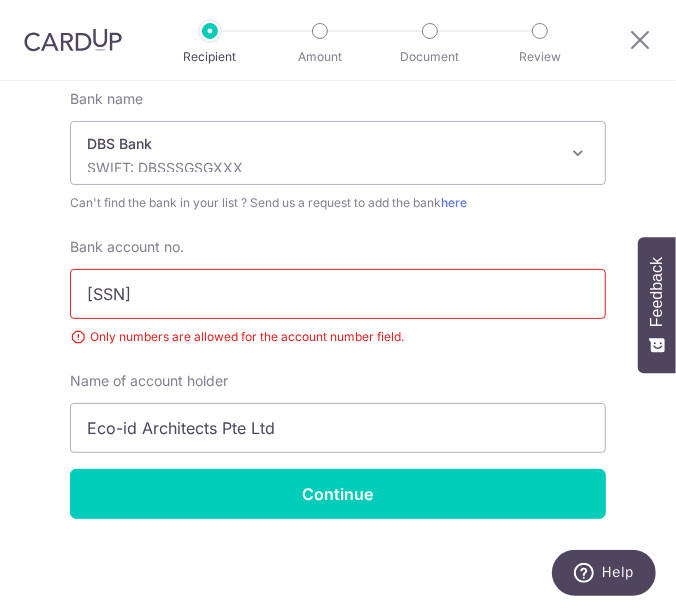 click on "[SSN]" at bounding box center [338, 294] 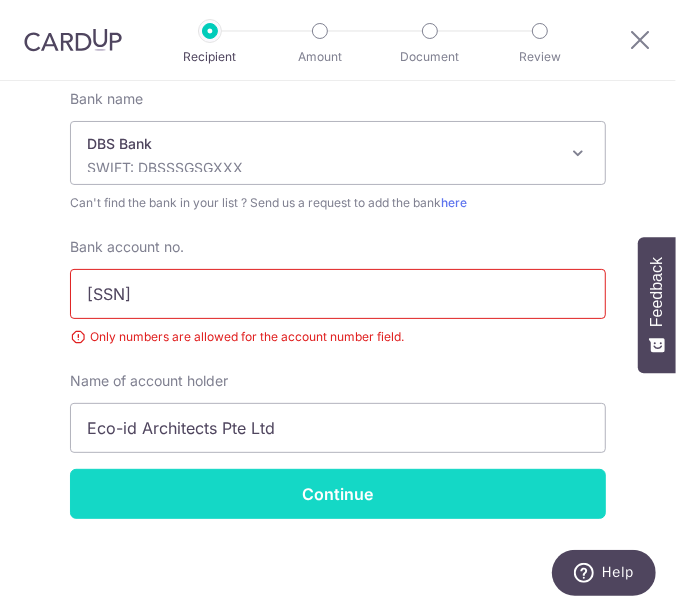 type on "[SSN]" 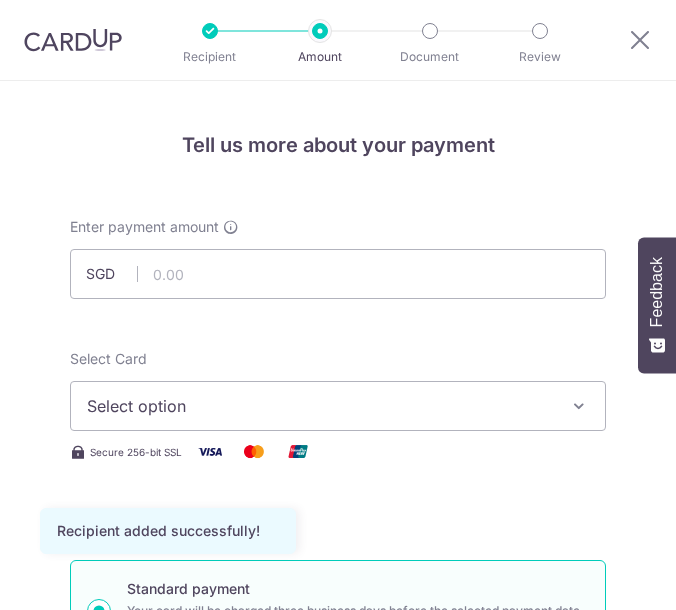 scroll, scrollTop: 0, scrollLeft: 0, axis: both 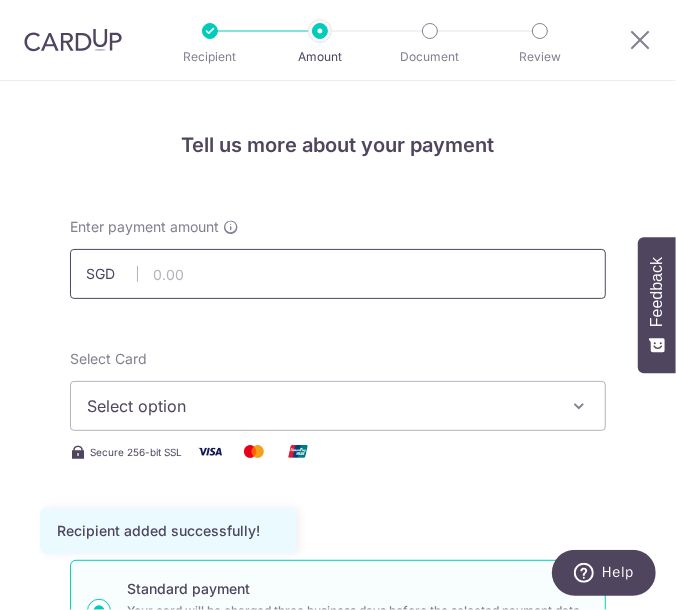 click at bounding box center [338, 274] 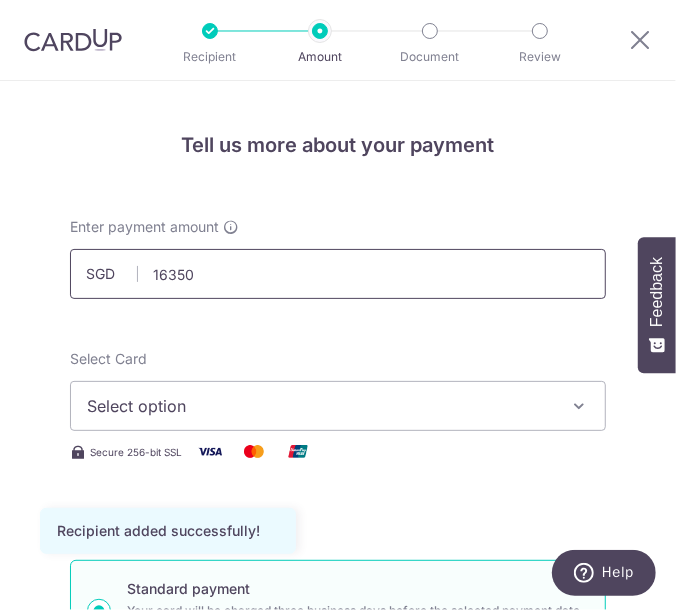 type on "16,350.00" 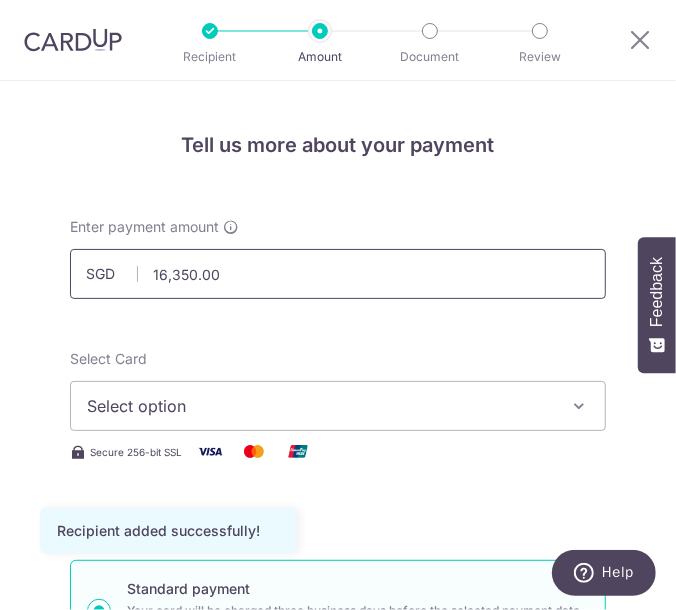 type 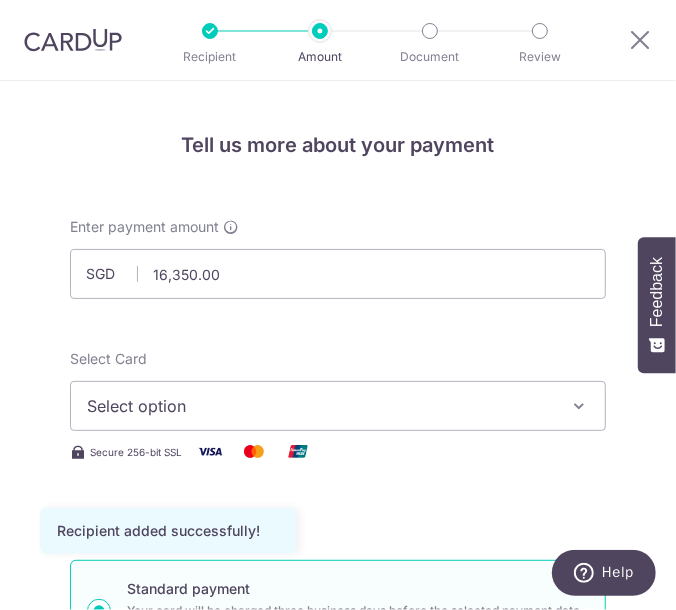 click on "Select option" at bounding box center (324, 406) 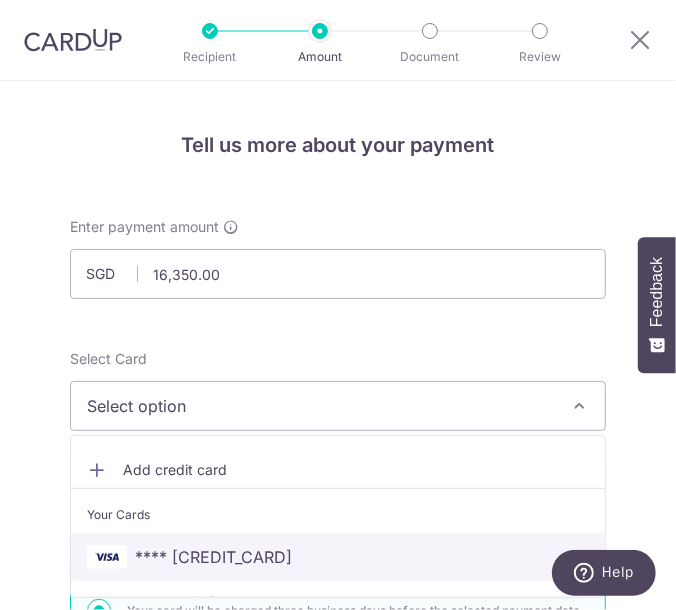 click on "**** 1548" at bounding box center (213, 557) 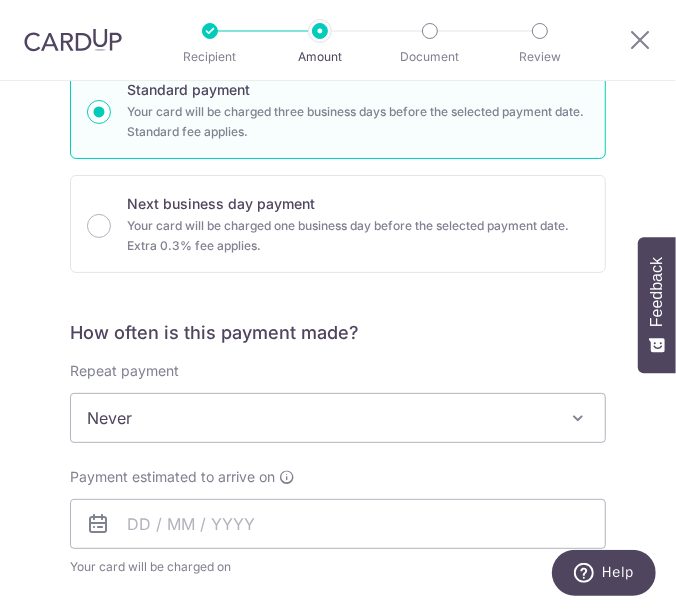 scroll, scrollTop: 600, scrollLeft: 0, axis: vertical 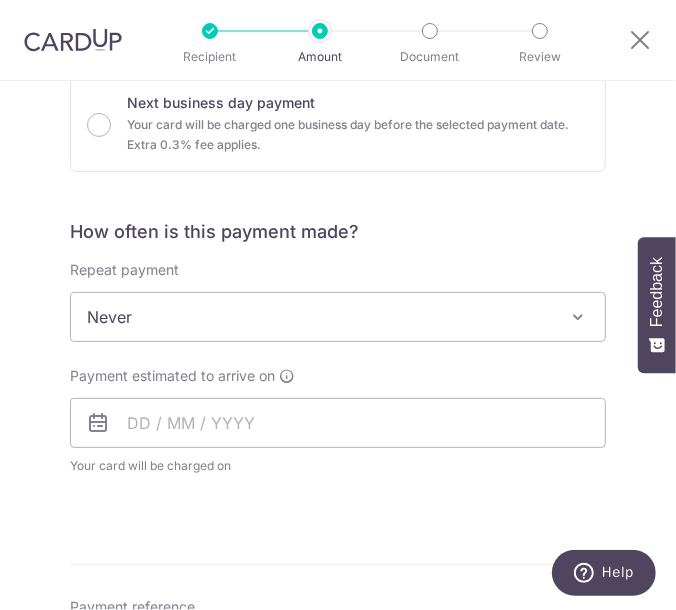 click on "Never" at bounding box center [338, 317] 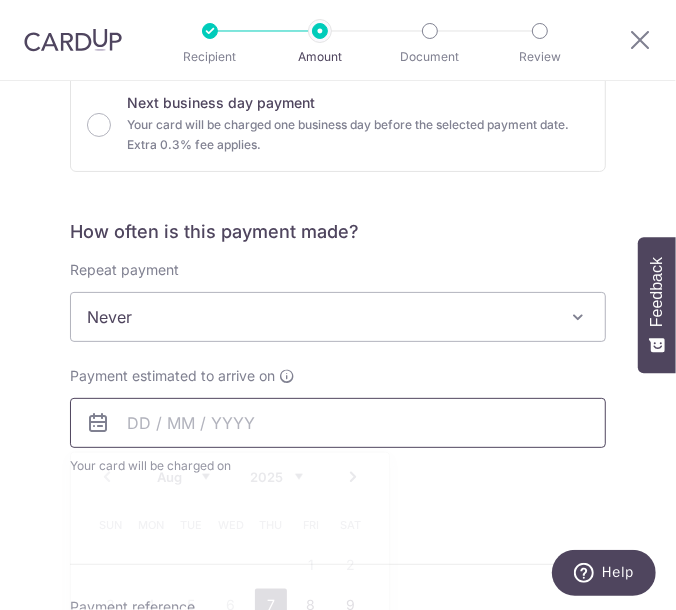 click at bounding box center [338, 423] 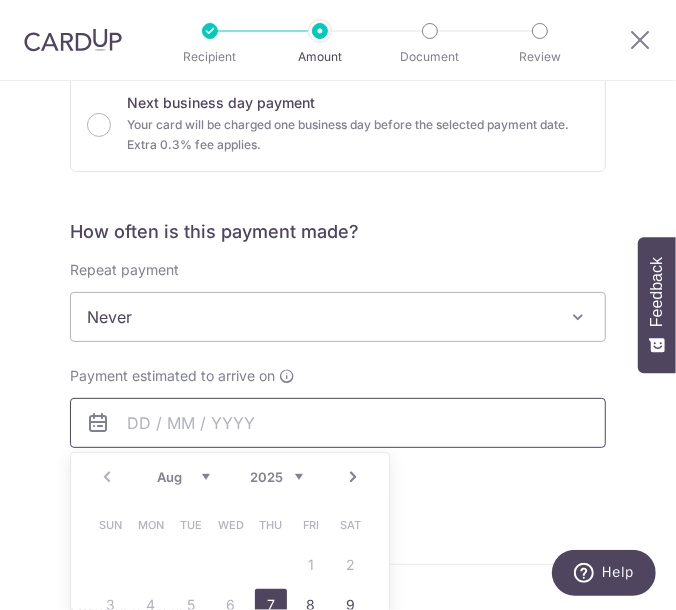 scroll, scrollTop: 700, scrollLeft: 0, axis: vertical 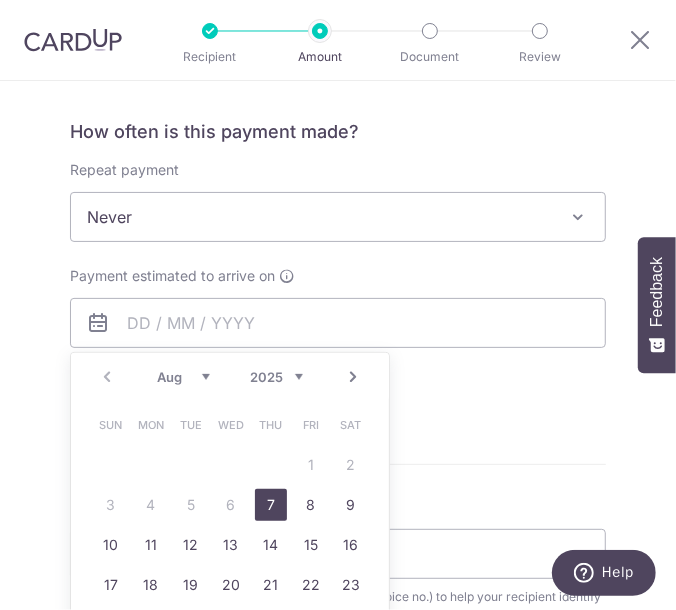 click on "7" at bounding box center [271, 505] 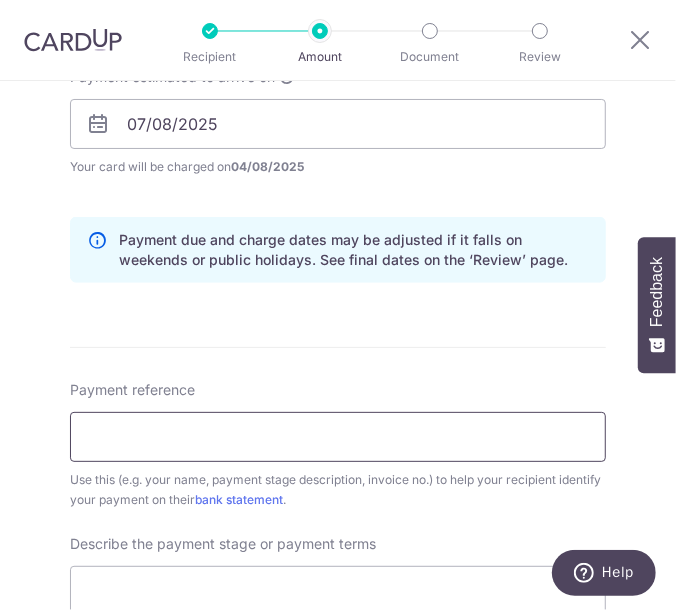 scroll, scrollTop: 1100, scrollLeft: 0, axis: vertical 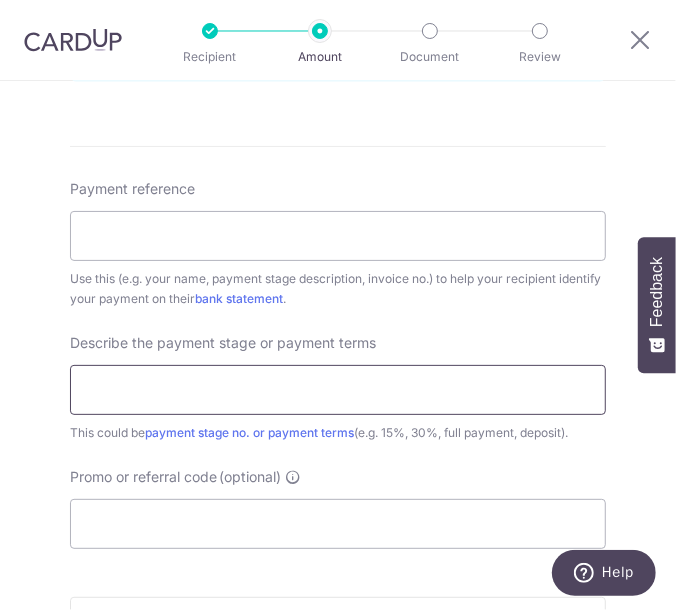click at bounding box center (338, 390) 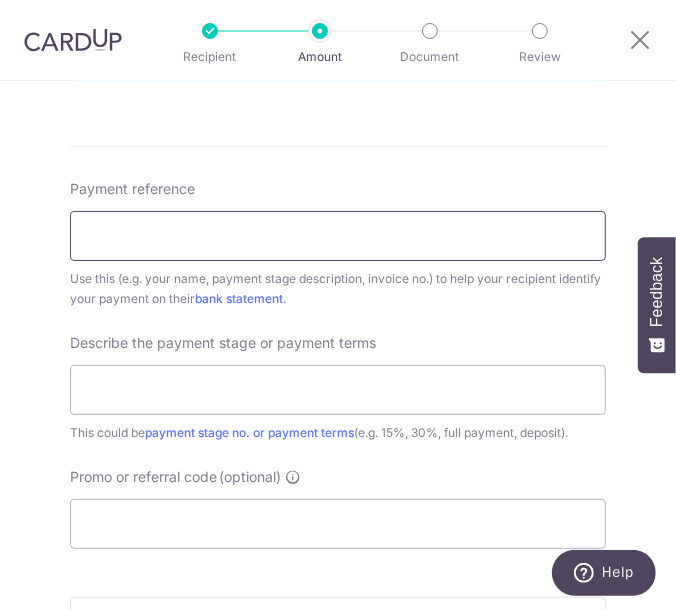 click on "Payment reference" at bounding box center (338, 236) 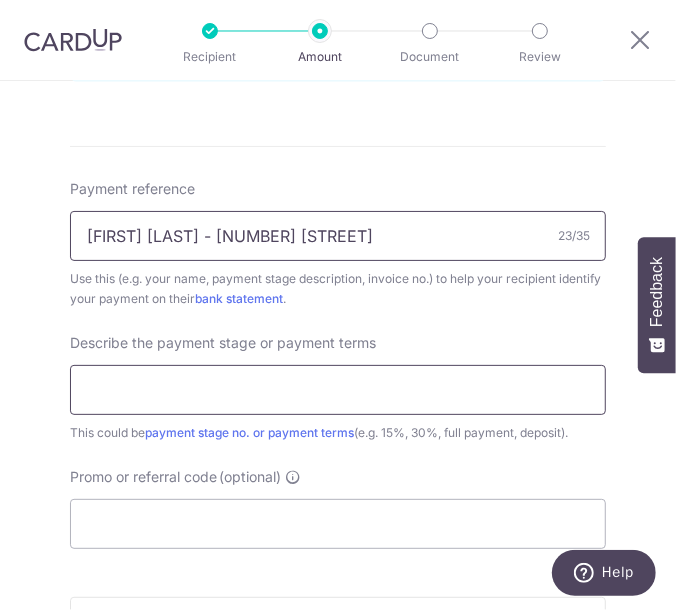 type on "Amy Tee - 71 Lasia Ave" 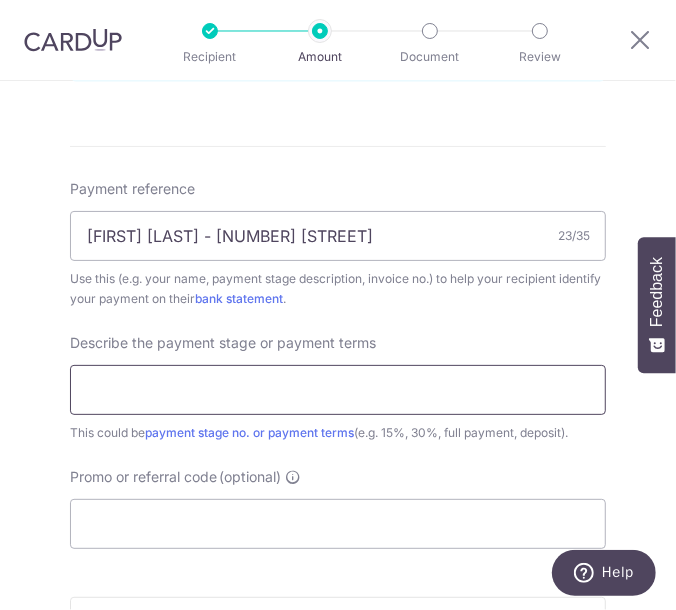 click at bounding box center [338, 390] 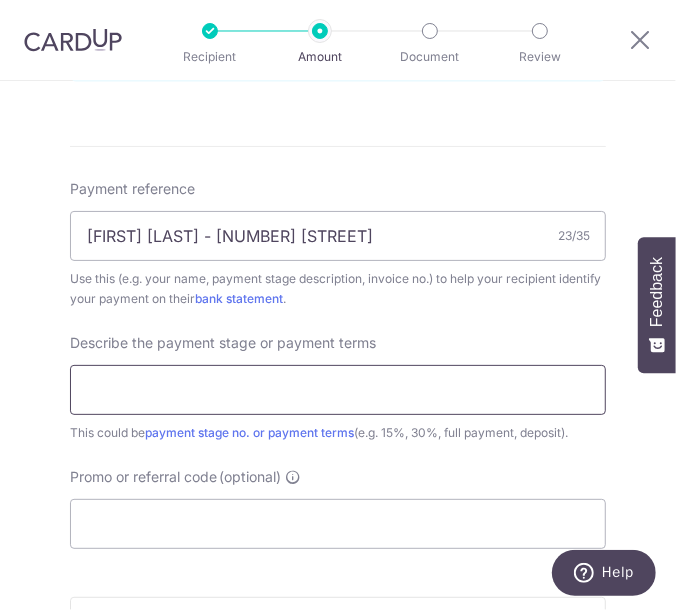 type on "I" 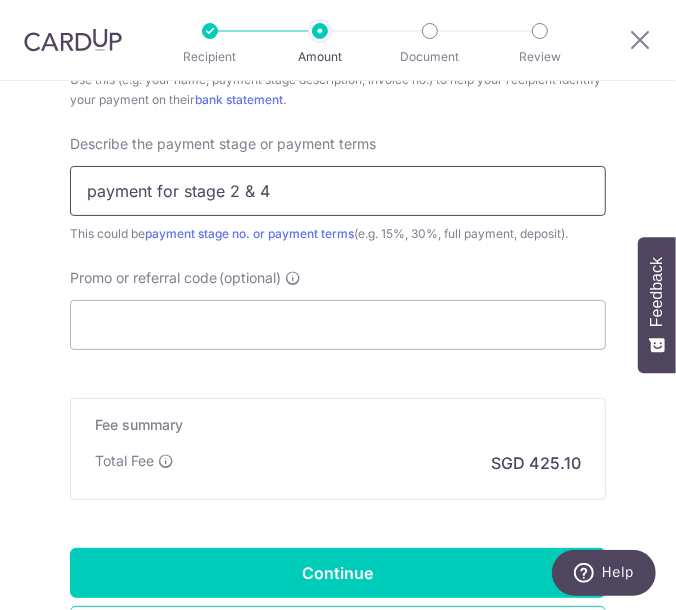 scroll, scrollTop: 1400, scrollLeft: 0, axis: vertical 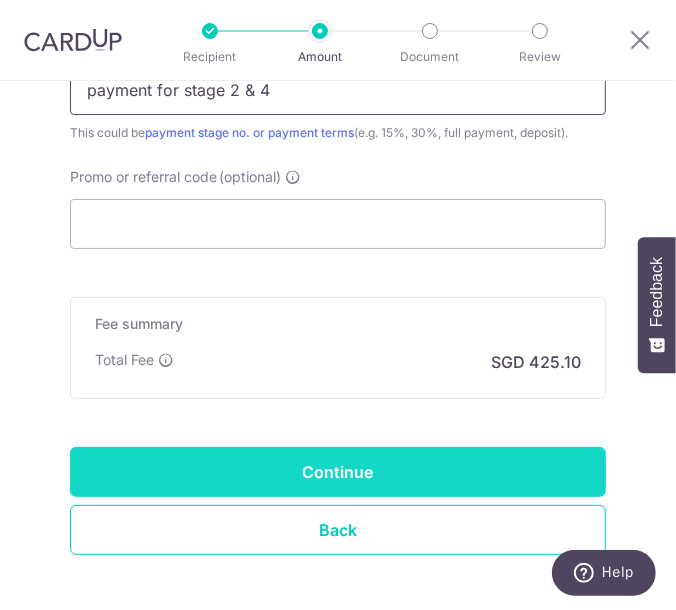 type on "payment for stage 2 & 4" 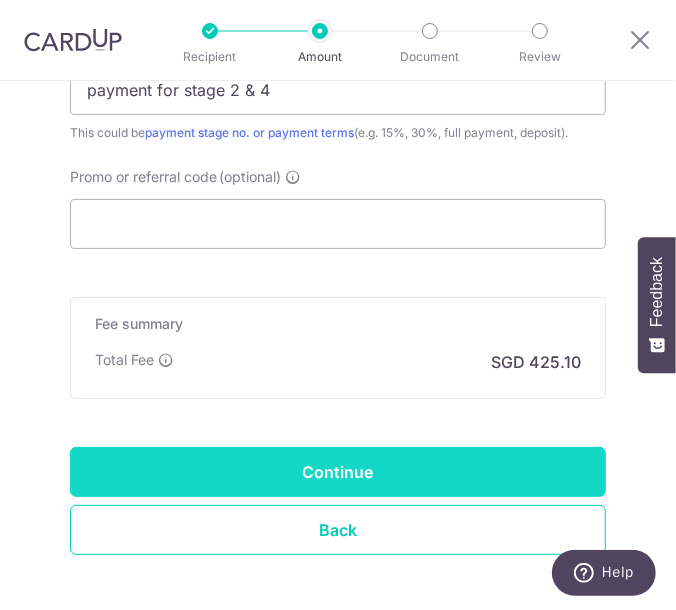 click on "Continue" at bounding box center (338, 472) 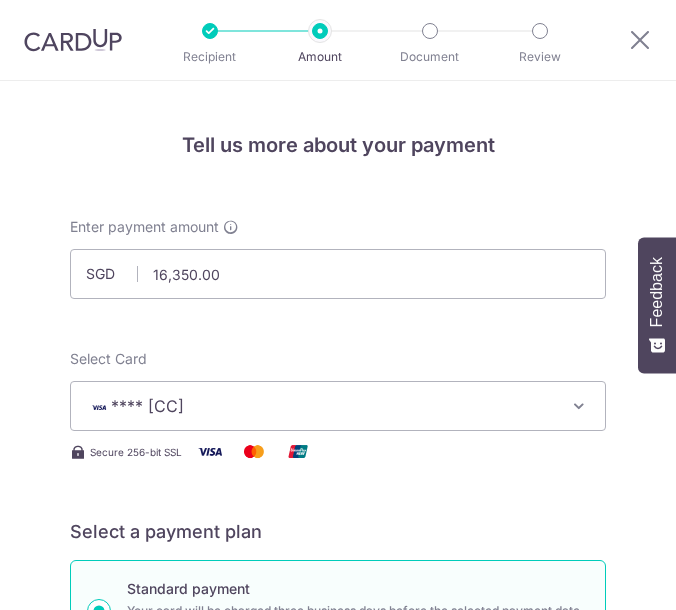 scroll, scrollTop: 0, scrollLeft: 0, axis: both 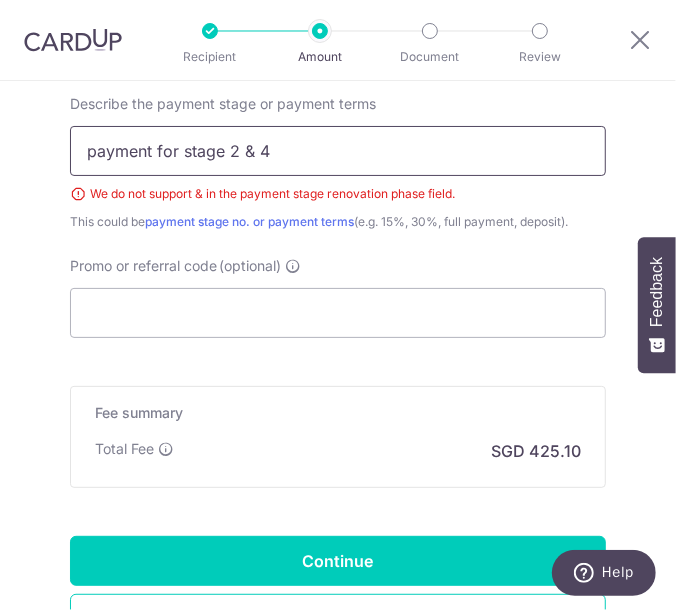 click on "payment for stage 2 & 4" at bounding box center (338, 151) 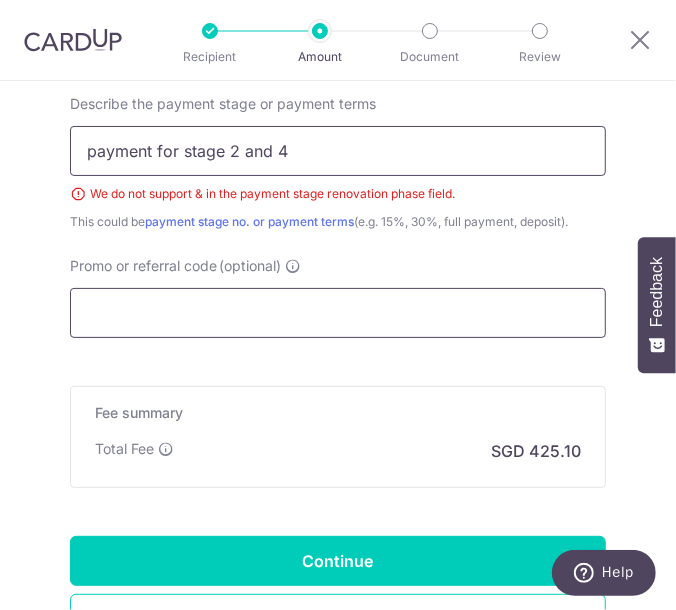 type on "payment for stage 2 and 4" 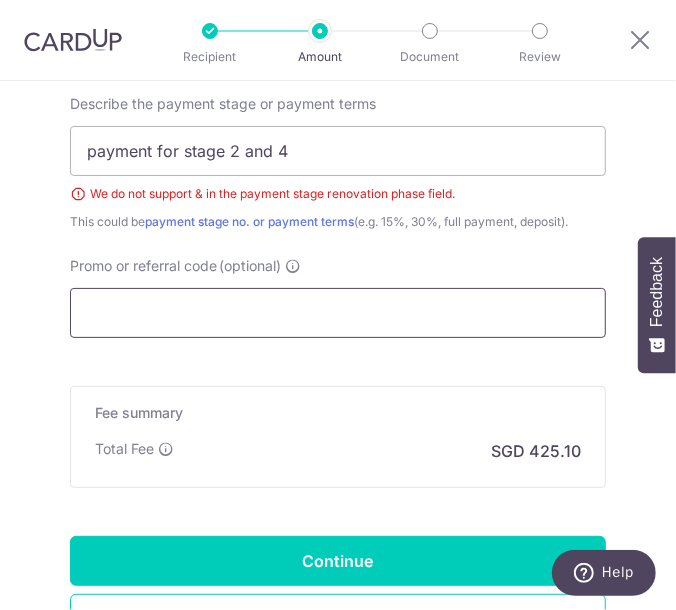 click on "Promo or referral code
(optional)" at bounding box center [338, 313] 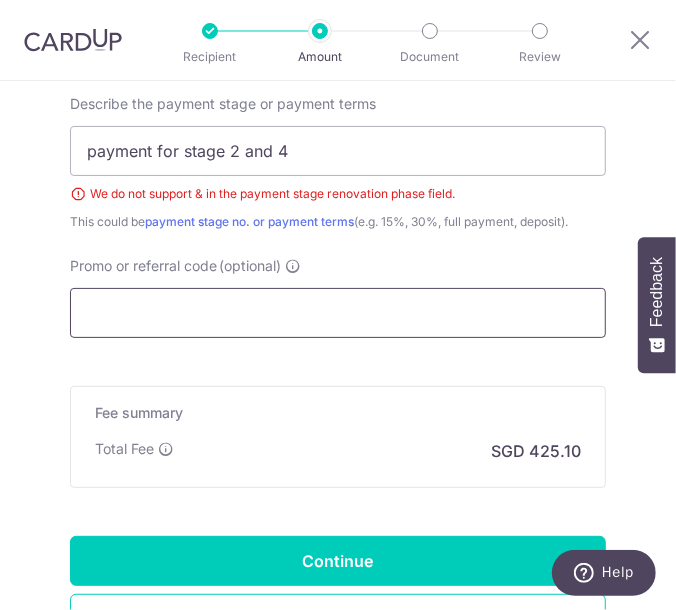 click on "Promo or referral code
(optional)" at bounding box center [338, 313] 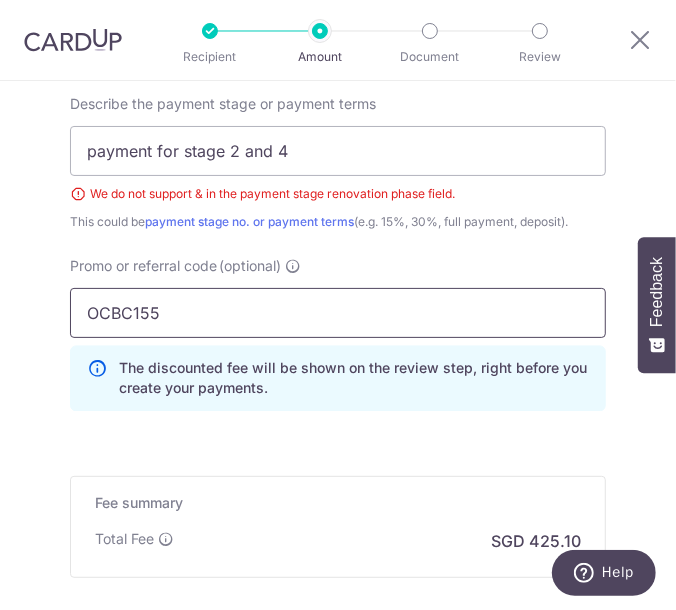 type on "OCBC155" 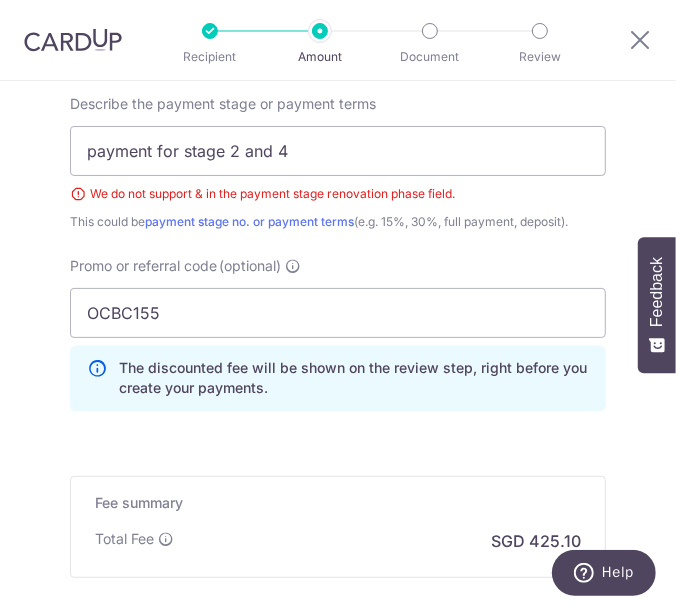 click on "Promo or referral code
(optional)
OCBC155
The discounted fee will be shown on the review step, right before you create your payments.
Add" at bounding box center (338, 342) 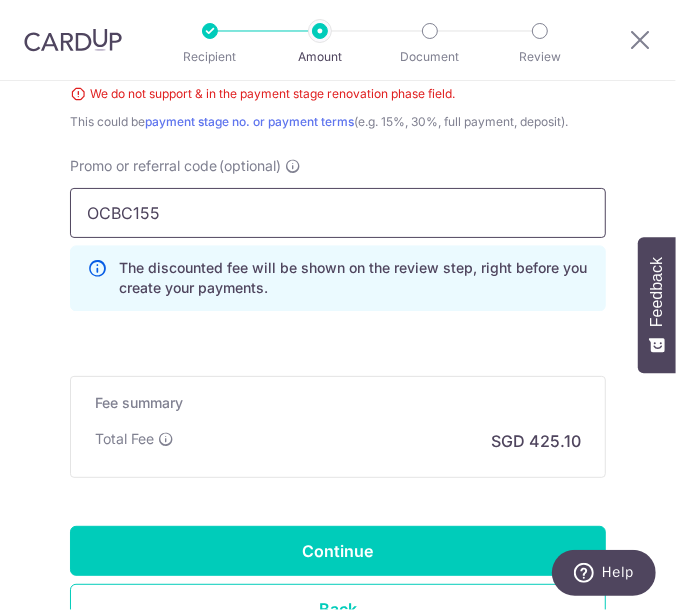 scroll, scrollTop: 1539, scrollLeft: 0, axis: vertical 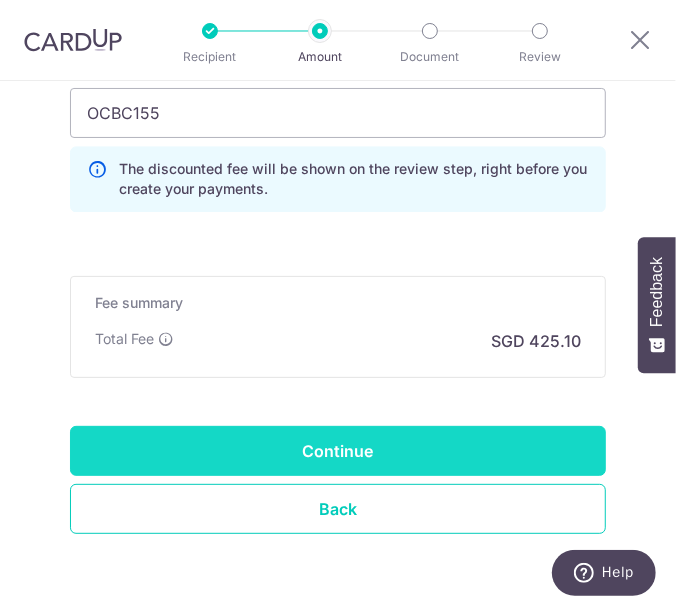 click on "Continue" at bounding box center [338, 451] 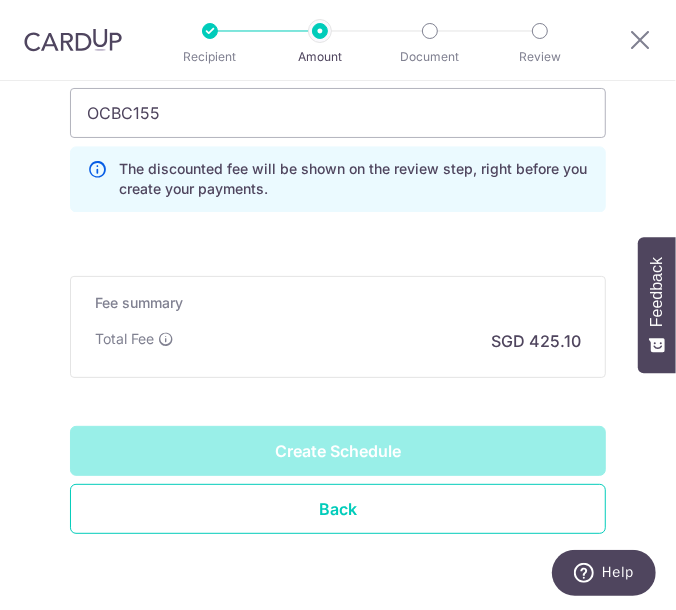 type on "Create Schedule" 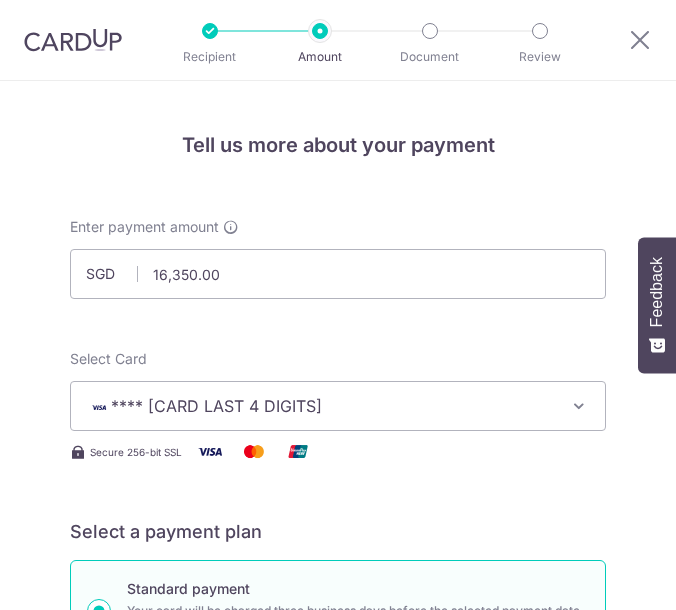 scroll, scrollTop: 0, scrollLeft: 0, axis: both 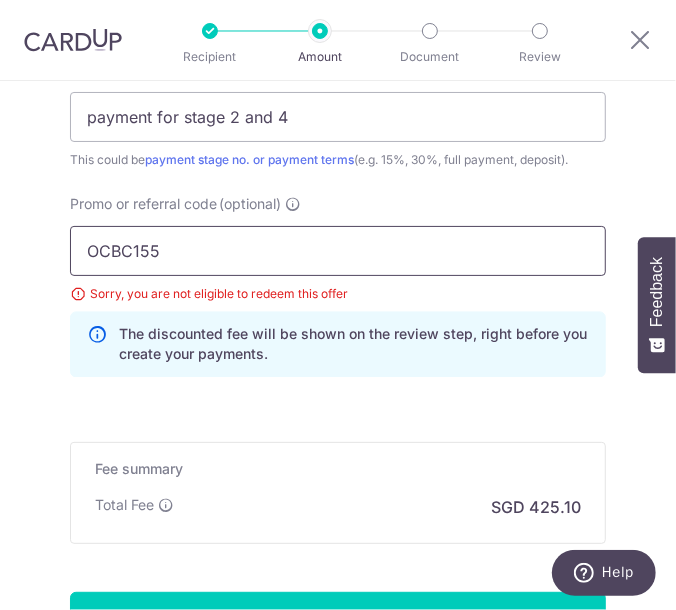 drag, startPoint x: 232, startPoint y: 253, endPoint x: -58, endPoint y: 262, distance: 290.13962 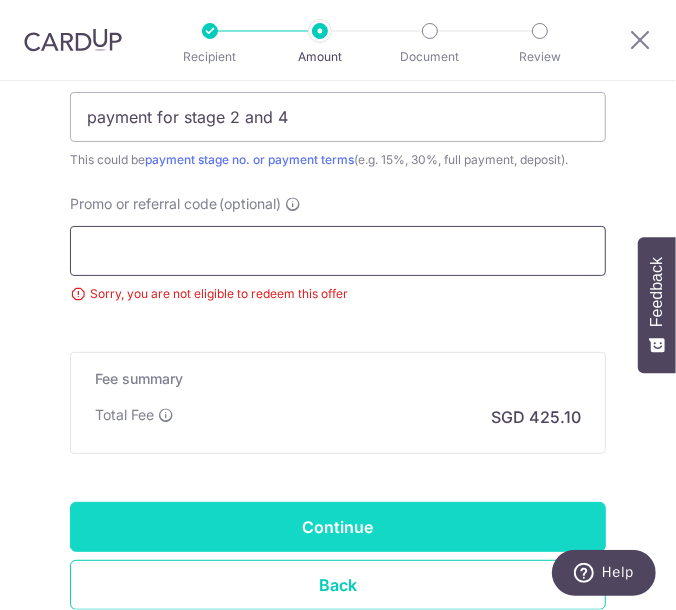 type 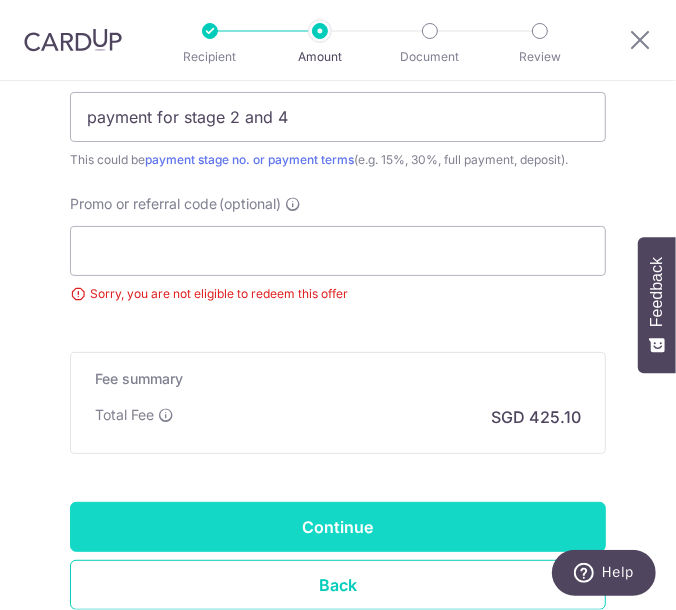 click on "Continue" at bounding box center (338, 527) 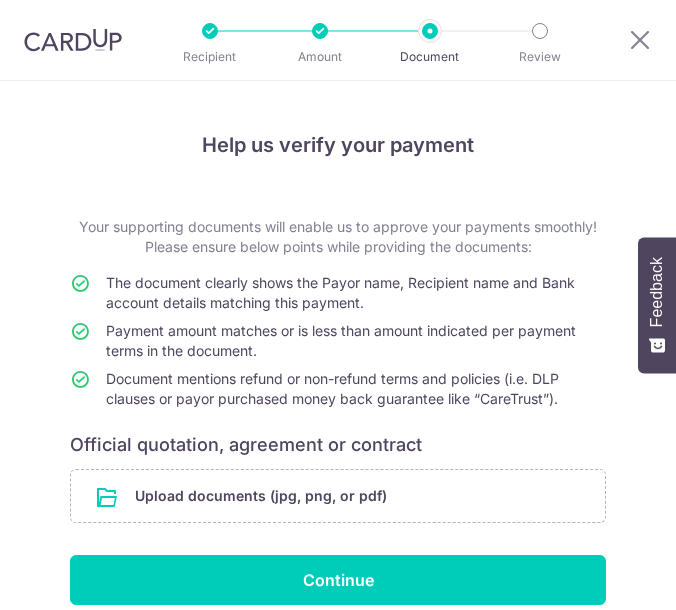 scroll, scrollTop: 0, scrollLeft: 0, axis: both 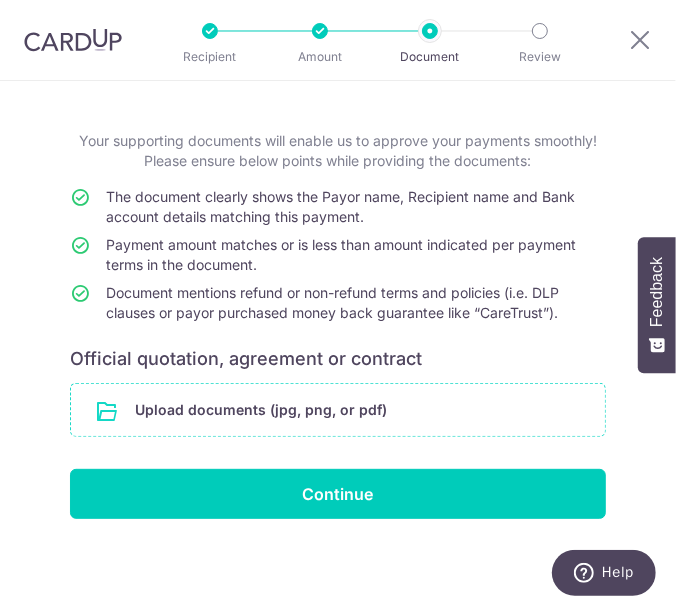 click at bounding box center [338, 410] 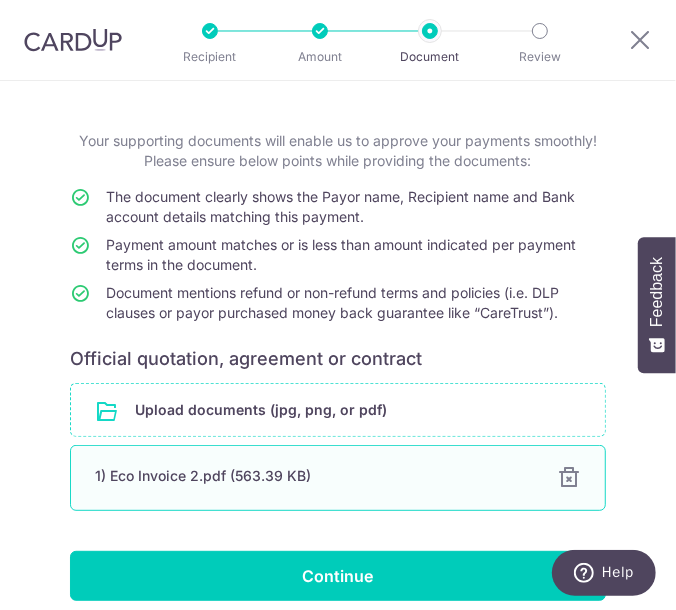 scroll, scrollTop: 168, scrollLeft: 0, axis: vertical 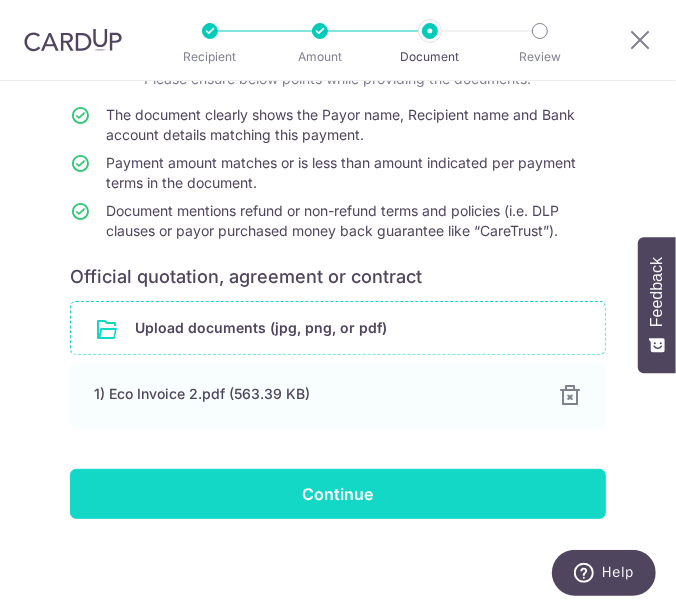 click on "Continue" at bounding box center [338, 494] 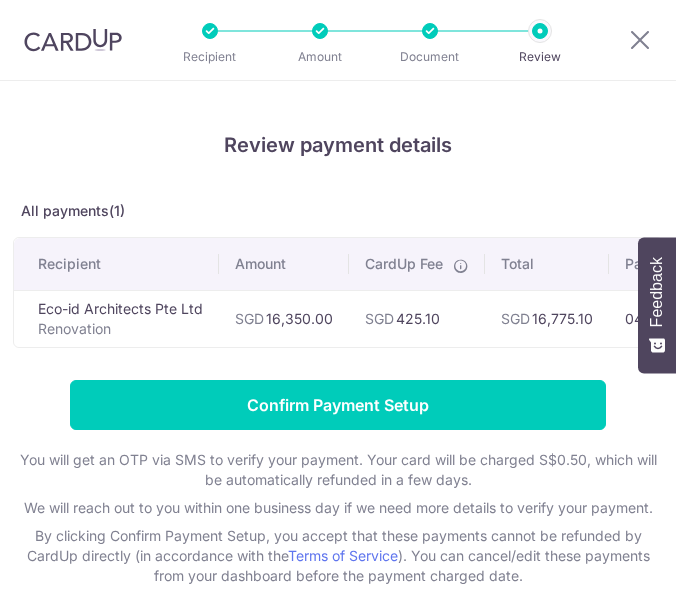 scroll, scrollTop: 0, scrollLeft: 0, axis: both 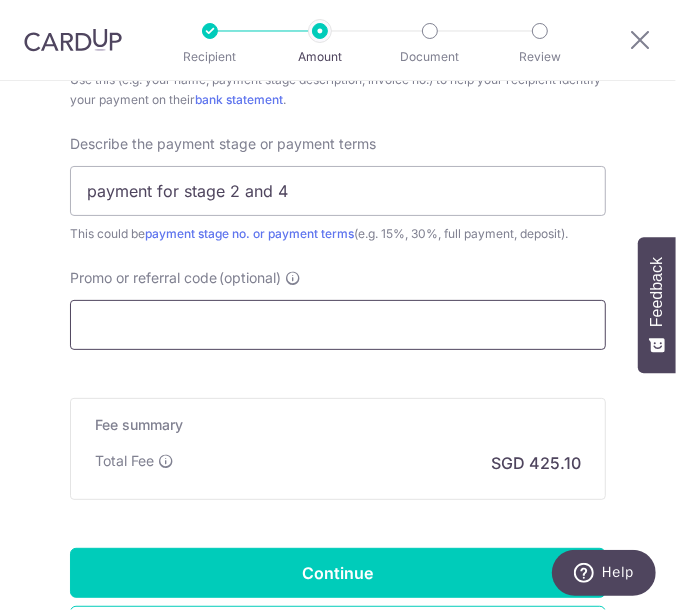 click on "Promo or referral code
(optional)" at bounding box center (338, 325) 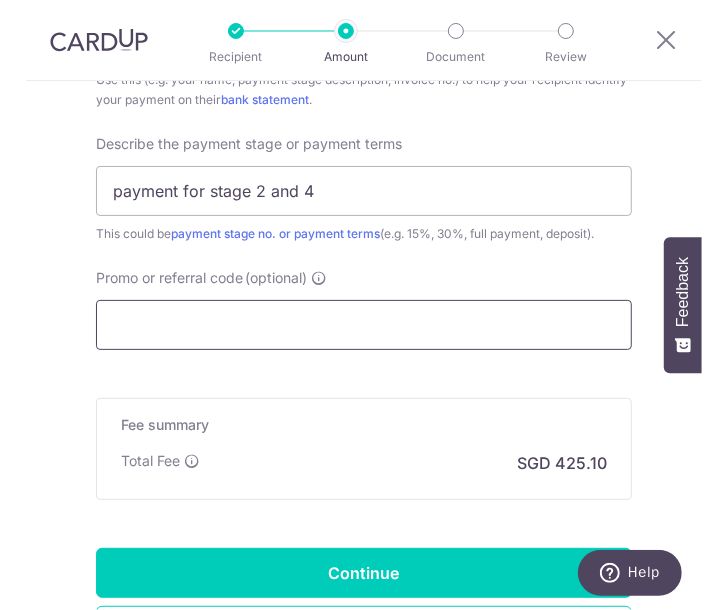 scroll, scrollTop: 1307, scrollLeft: 0, axis: vertical 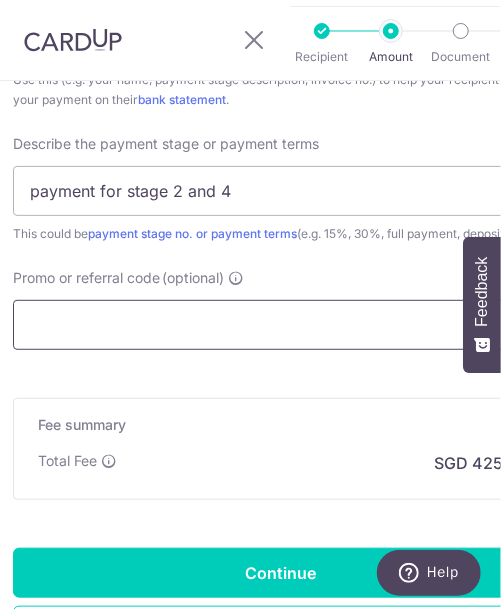 click on "Promo or referral code
(optional)" at bounding box center (281, 325) 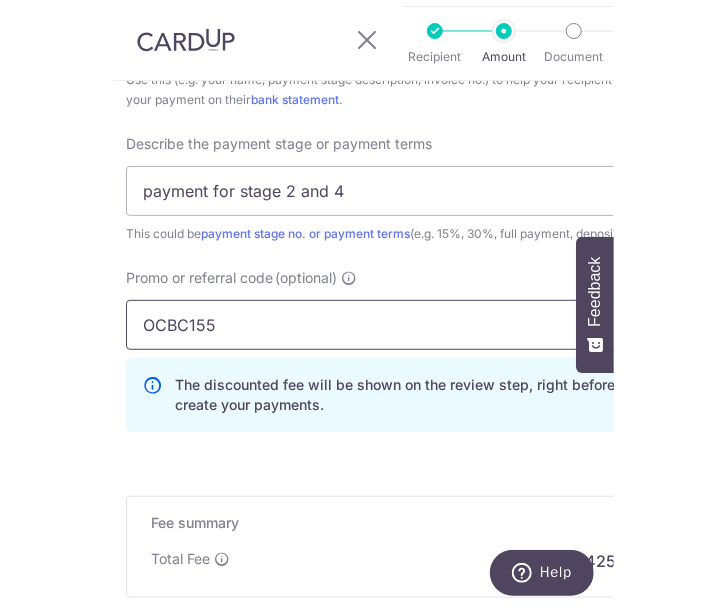 scroll, scrollTop: 1299, scrollLeft: 0, axis: vertical 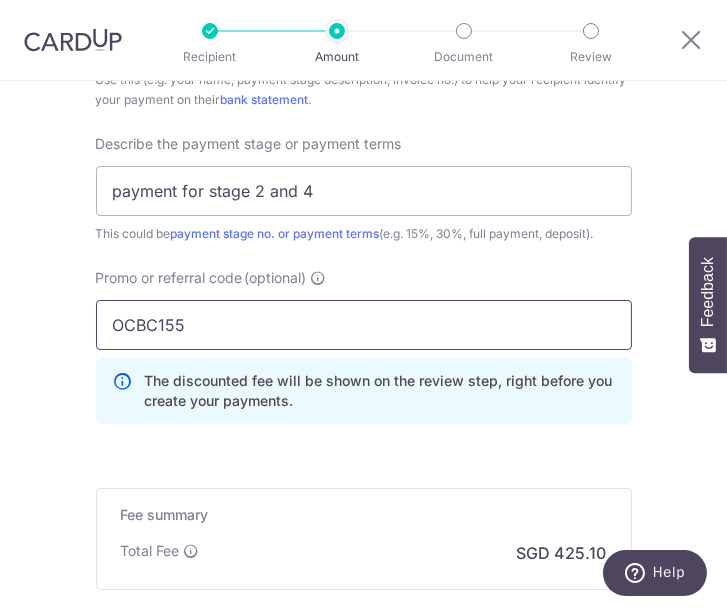 type on "OCBC155" 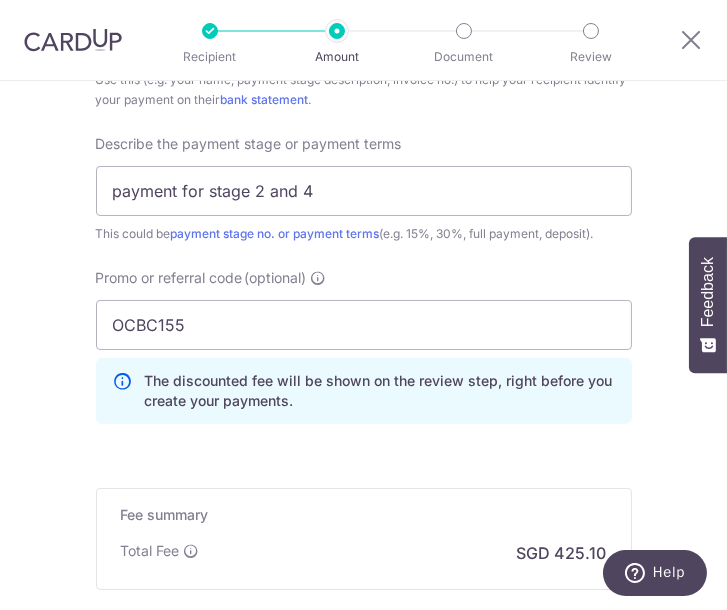 click on "Enter payment amount
SGD
16,350.00
16350.00
Select Card
**** 1548
Add credit card
Your Cards
**** 1548
Secure 256-bit SSL
Text
New card details
Card
Secure 256-bit SSL" at bounding box center (364, -144) 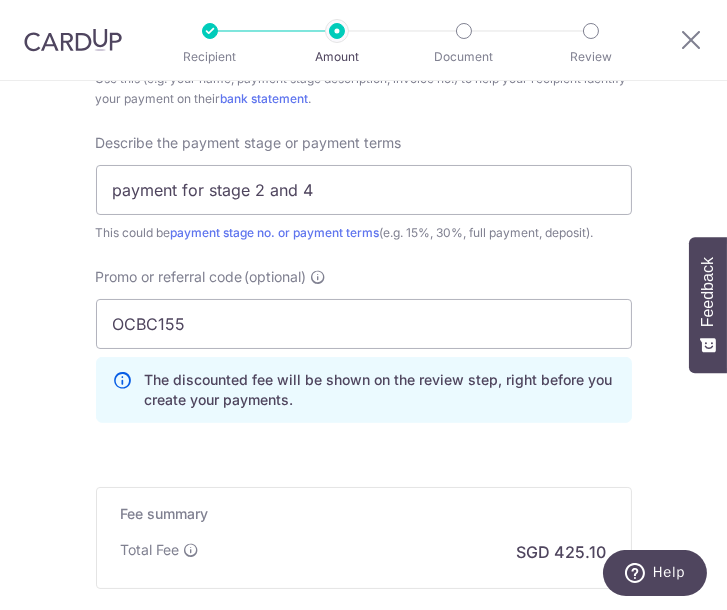 scroll, scrollTop: 1400, scrollLeft: 0, axis: vertical 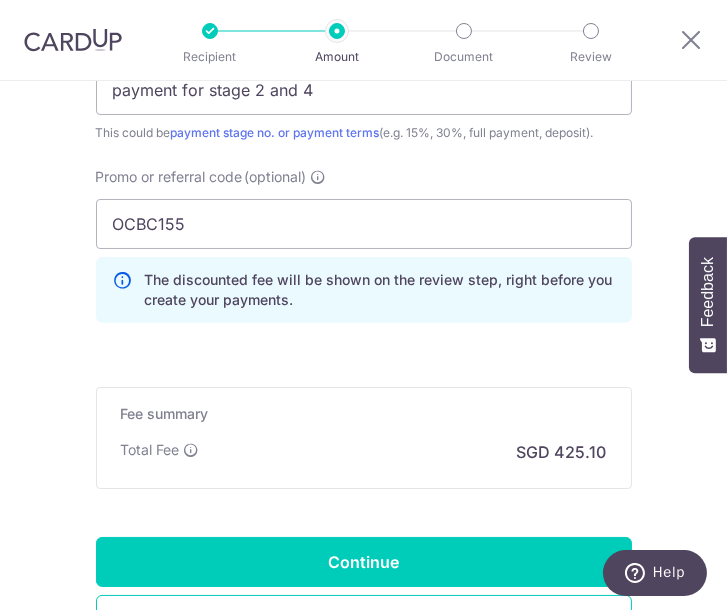 type on "16,350.00" 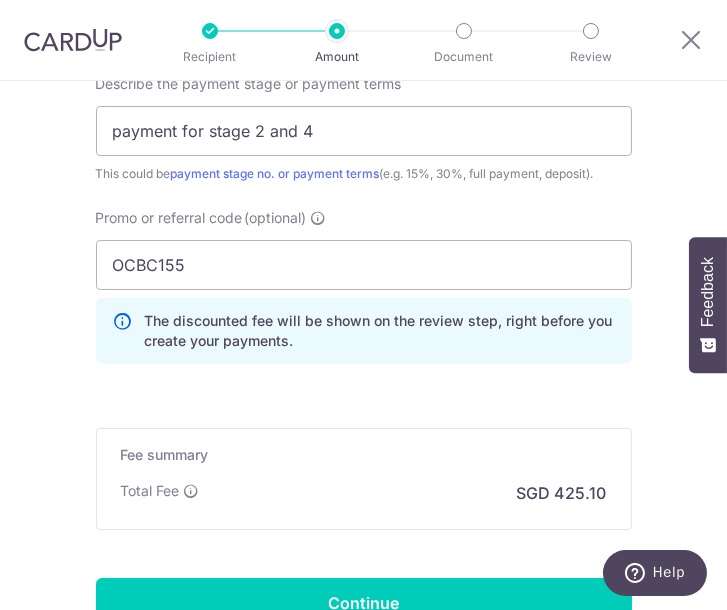 scroll, scrollTop: 1459, scrollLeft: 0, axis: vertical 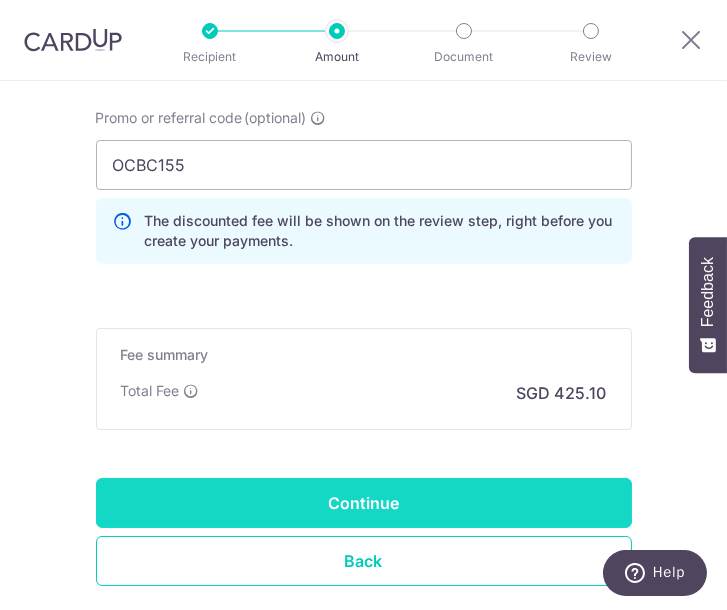 click on "Continue" at bounding box center (364, 503) 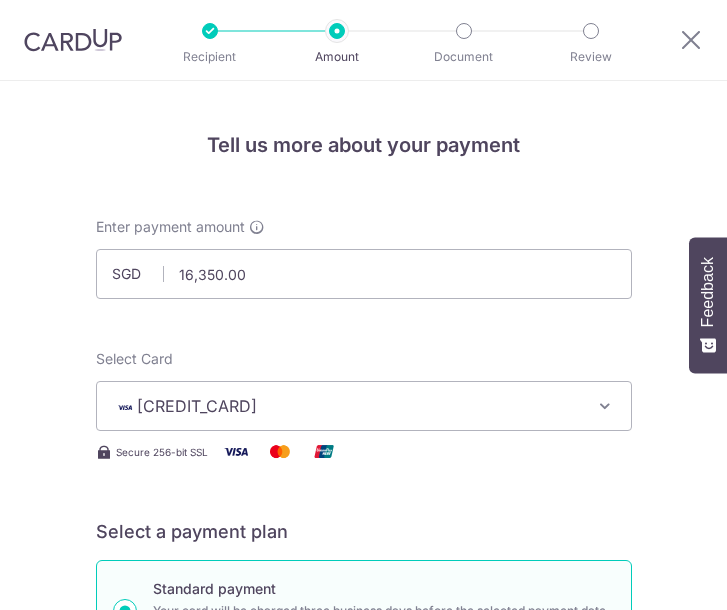 scroll, scrollTop: 0, scrollLeft: 0, axis: both 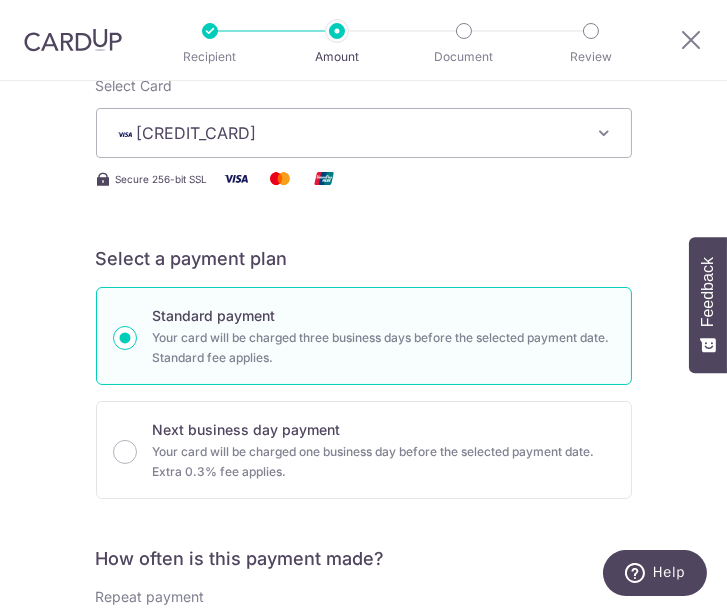 click at bounding box center (605, 133) 